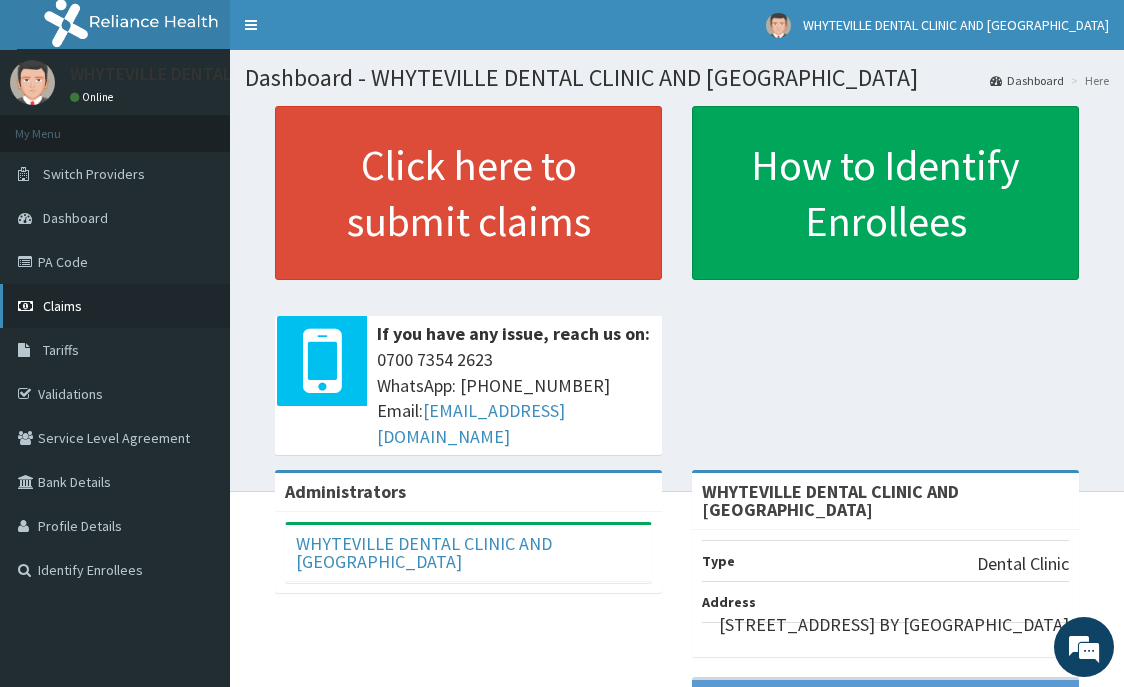 scroll, scrollTop: 0, scrollLeft: 0, axis: both 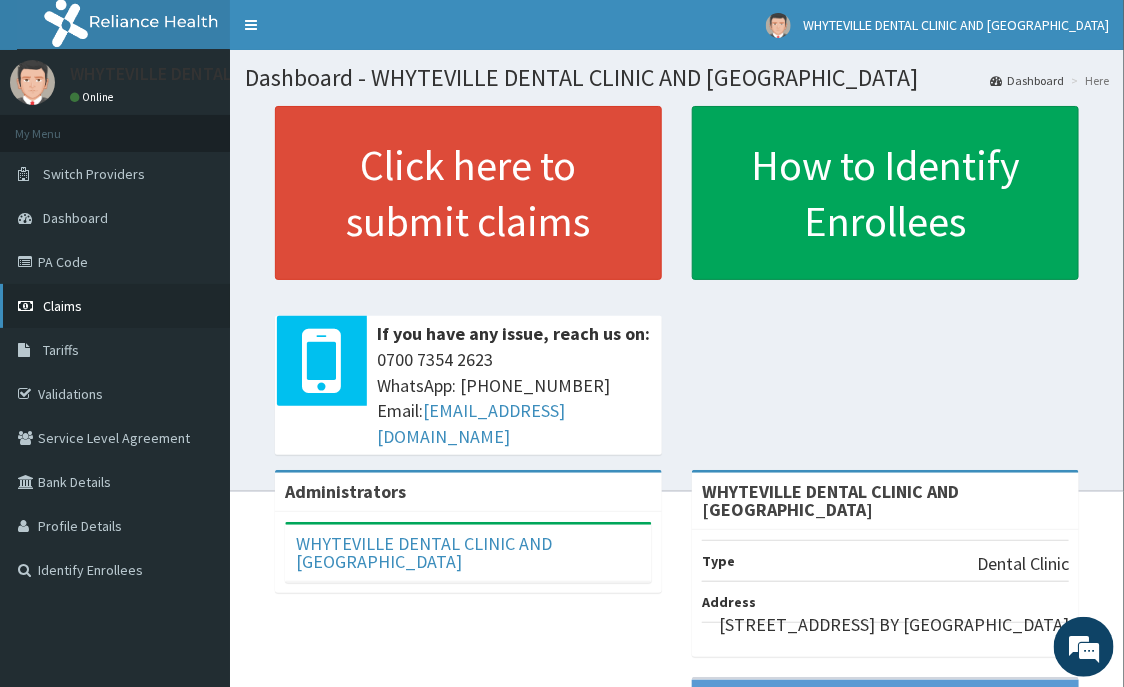 click on "Claims" at bounding box center (62, 306) 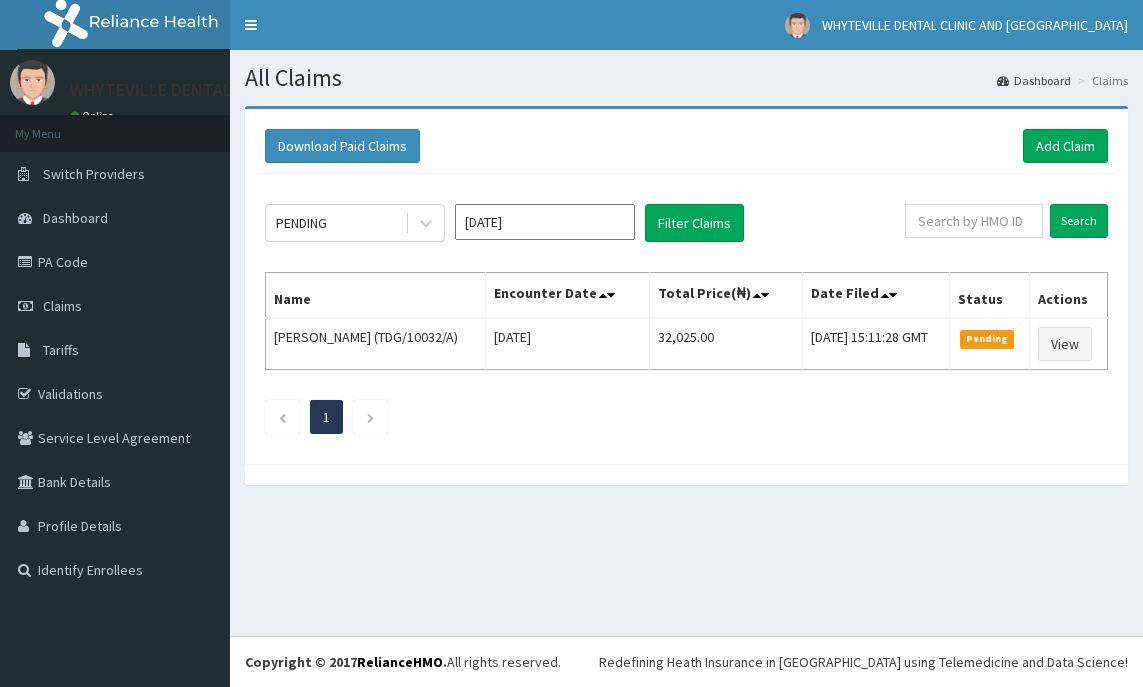 scroll, scrollTop: 0, scrollLeft: 0, axis: both 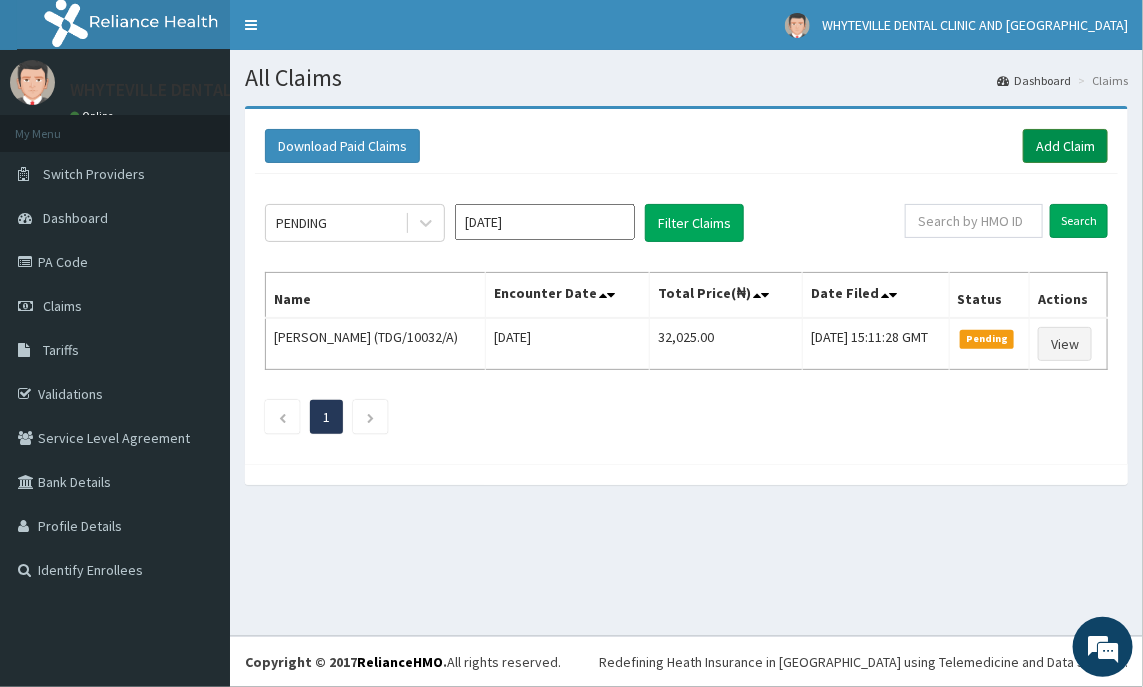 click on "Add Claim" at bounding box center [1065, 146] 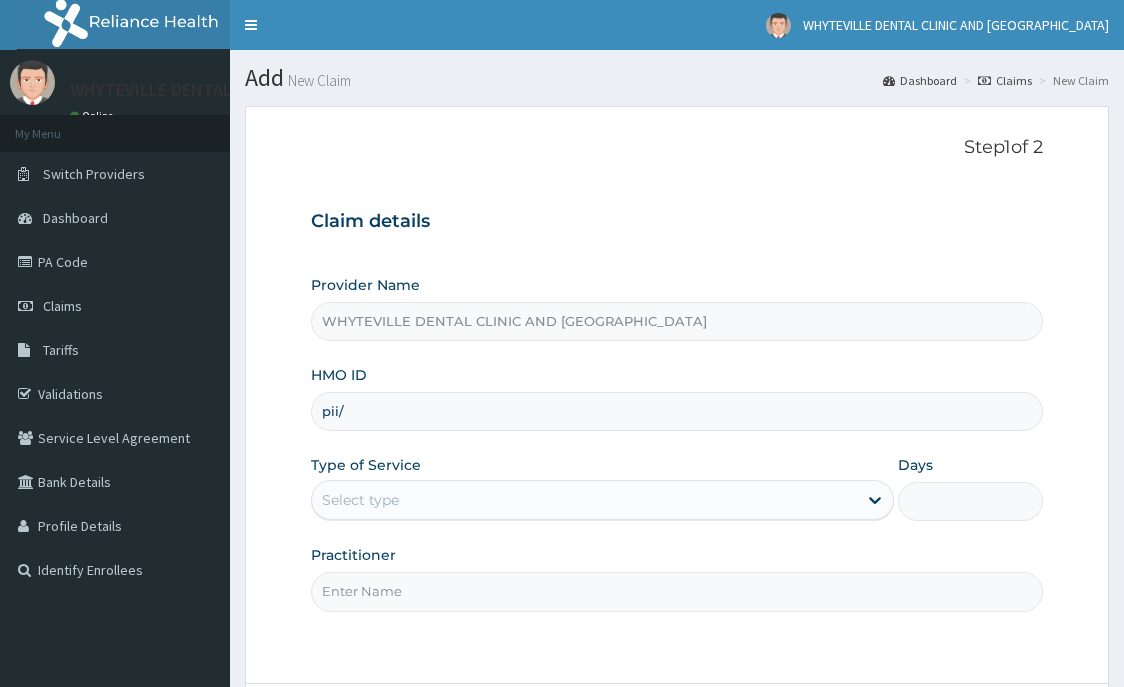 scroll, scrollTop: 0, scrollLeft: 0, axis: both 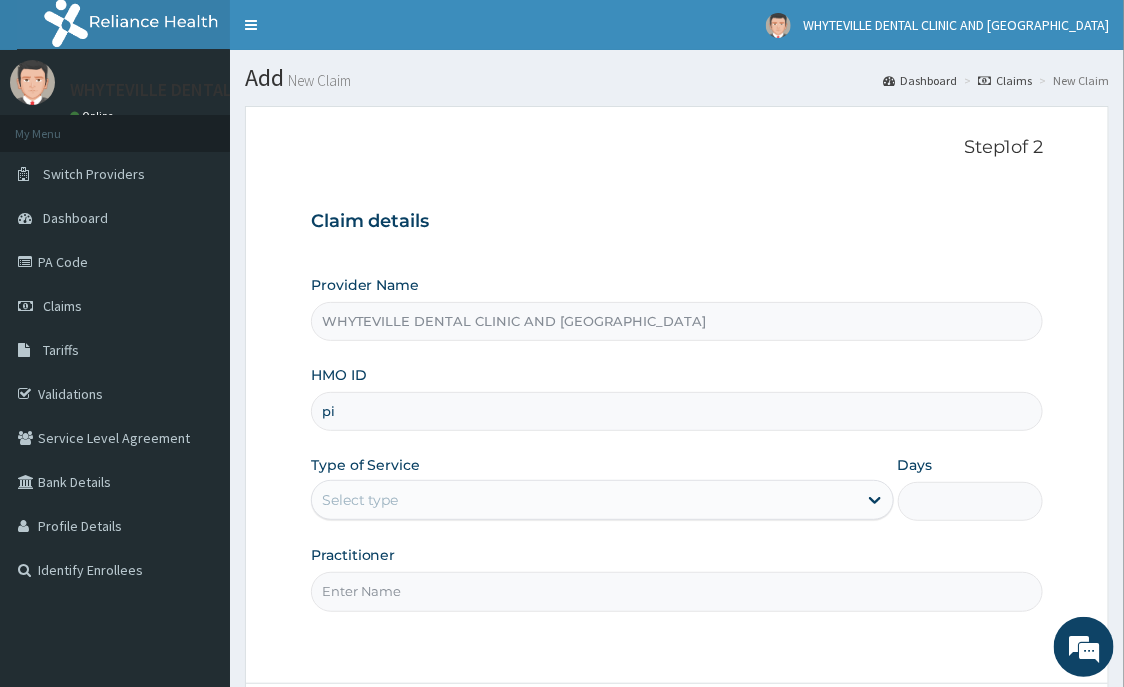 type on "p" 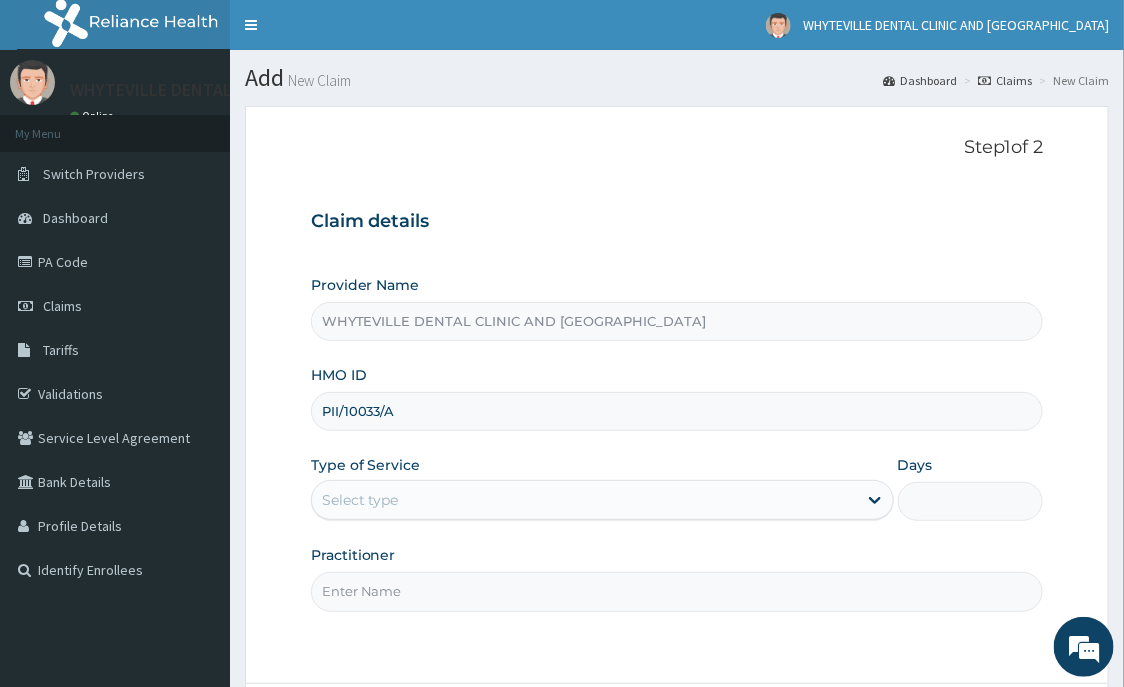 type on "PII/10033/A" 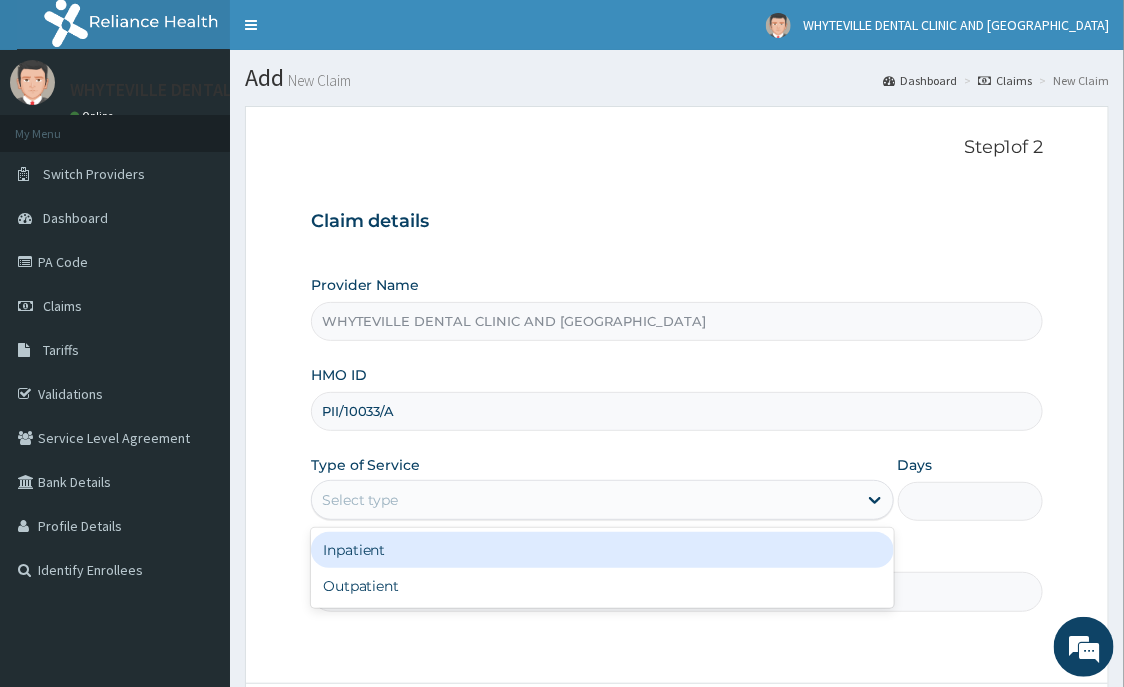 scroll, scrollTop: 0, scrollLeft: 0, axis: both 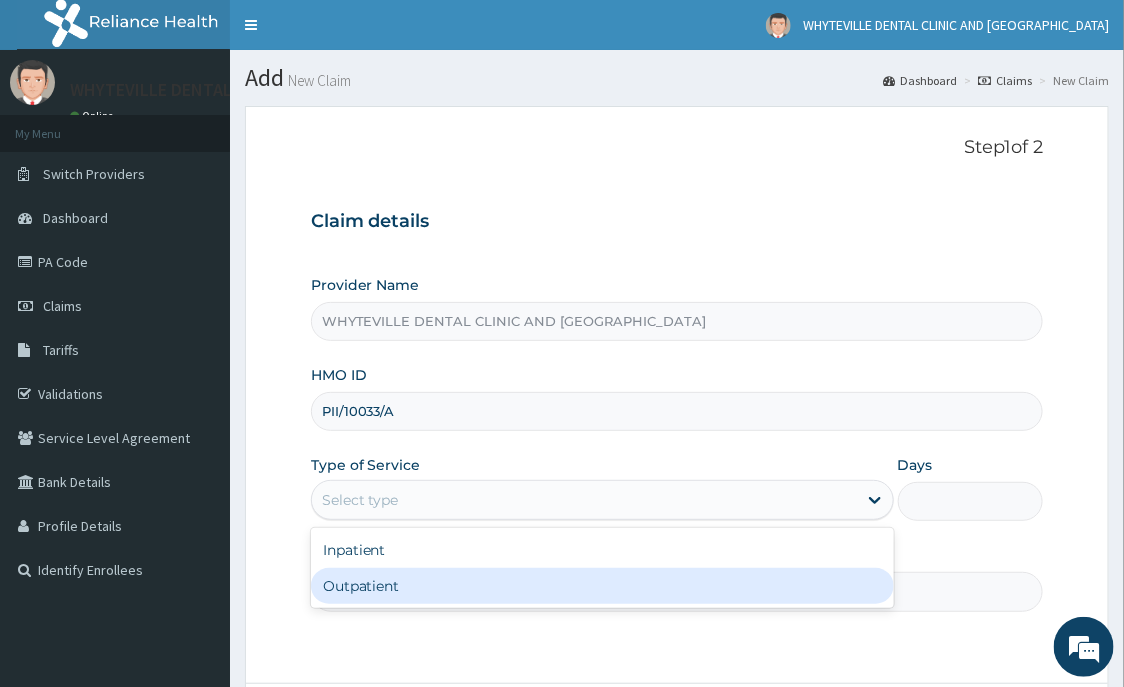 click on "Outpatient" at bounding box center (602, 586) 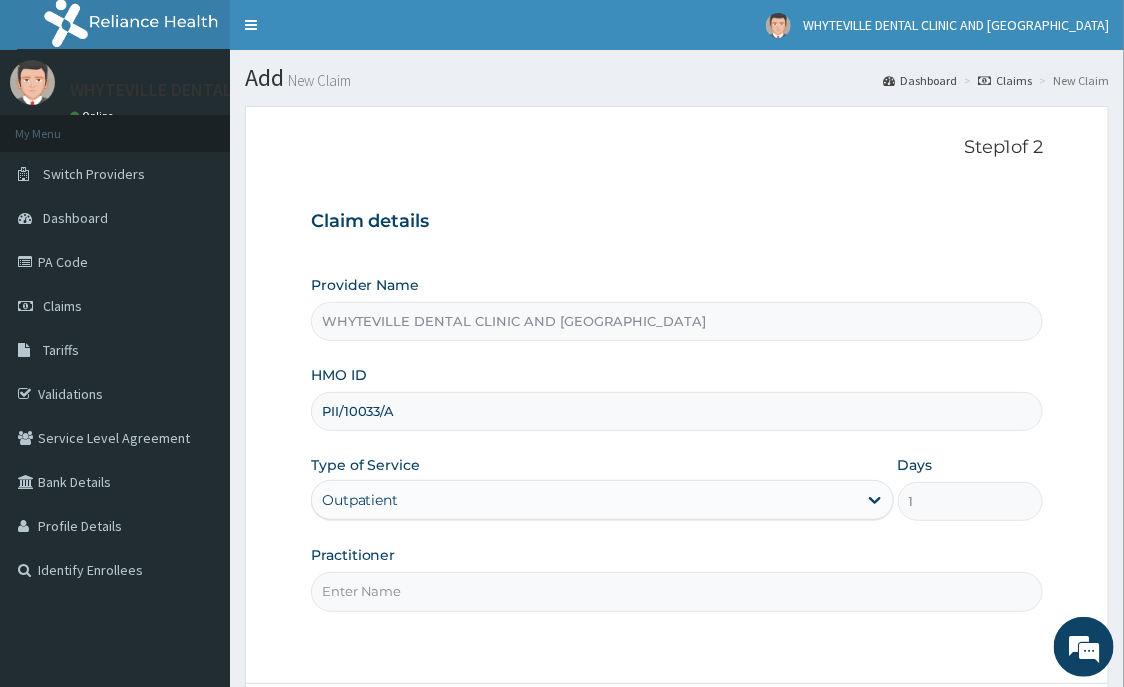 click on "Practitioner" at bounding box center [677, 591] 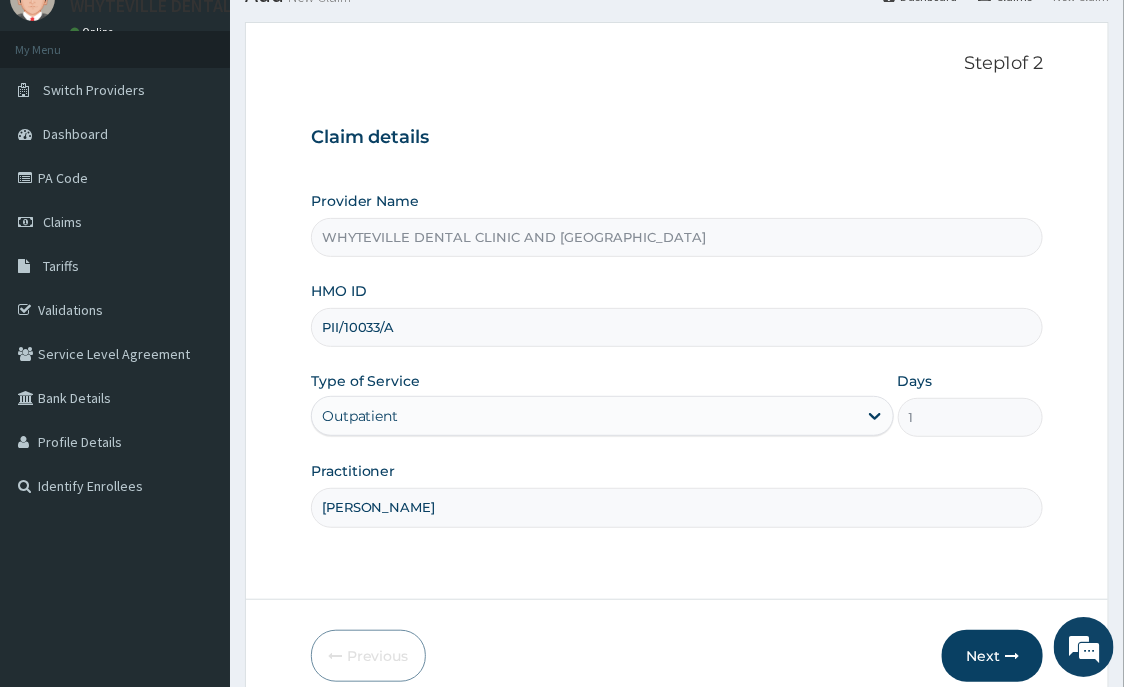 scroll, scrollTop: 176, scrollLeft: 0, axis: vertical 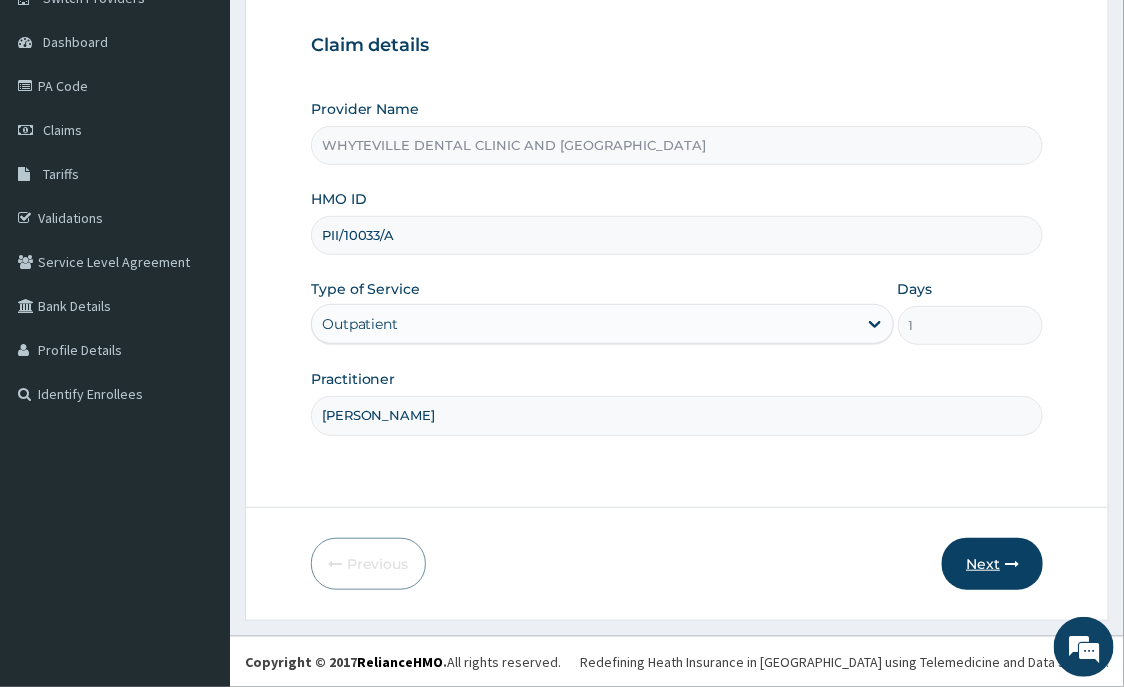 type on "[PERSON_NAME]" 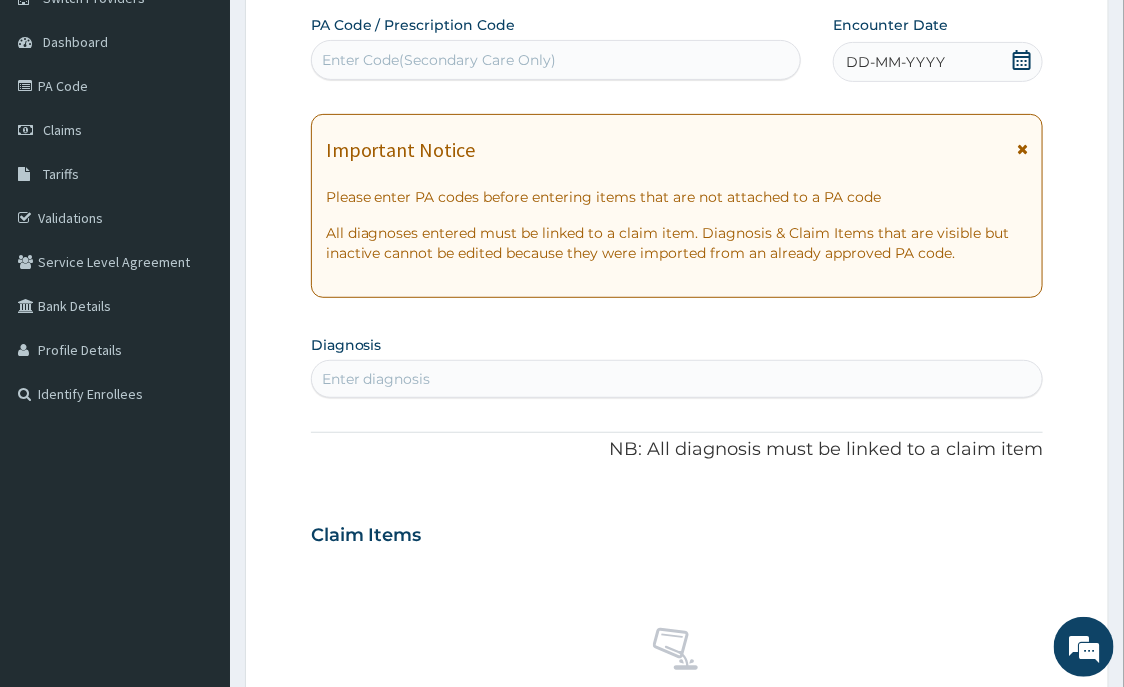 click on "Enter Code(Secondary Care Only)" at bounding box center [556, 60] 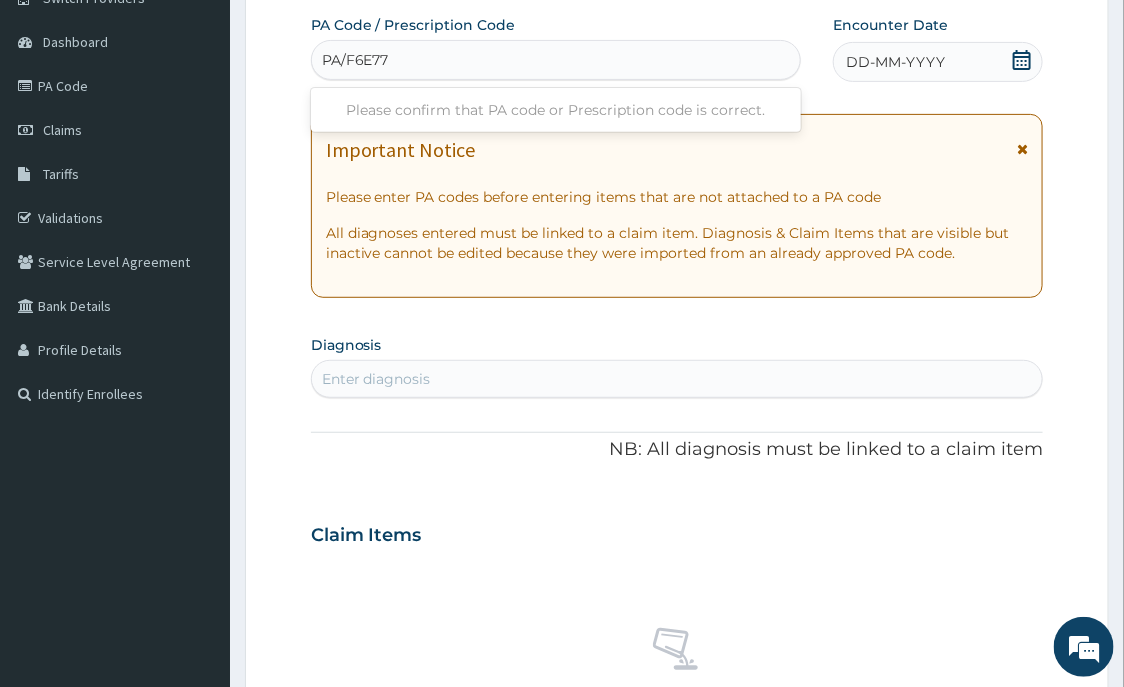 type on "PA/F6E770" 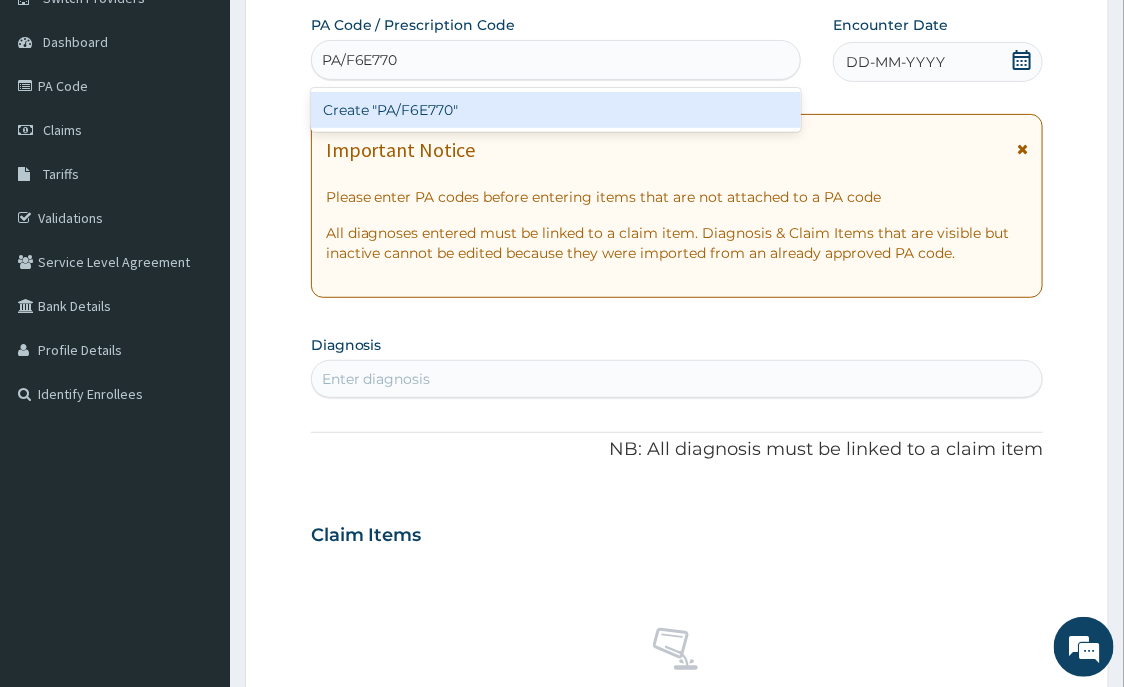 click on "Create "PA/F6E770"" at bounding box center [556, 110] 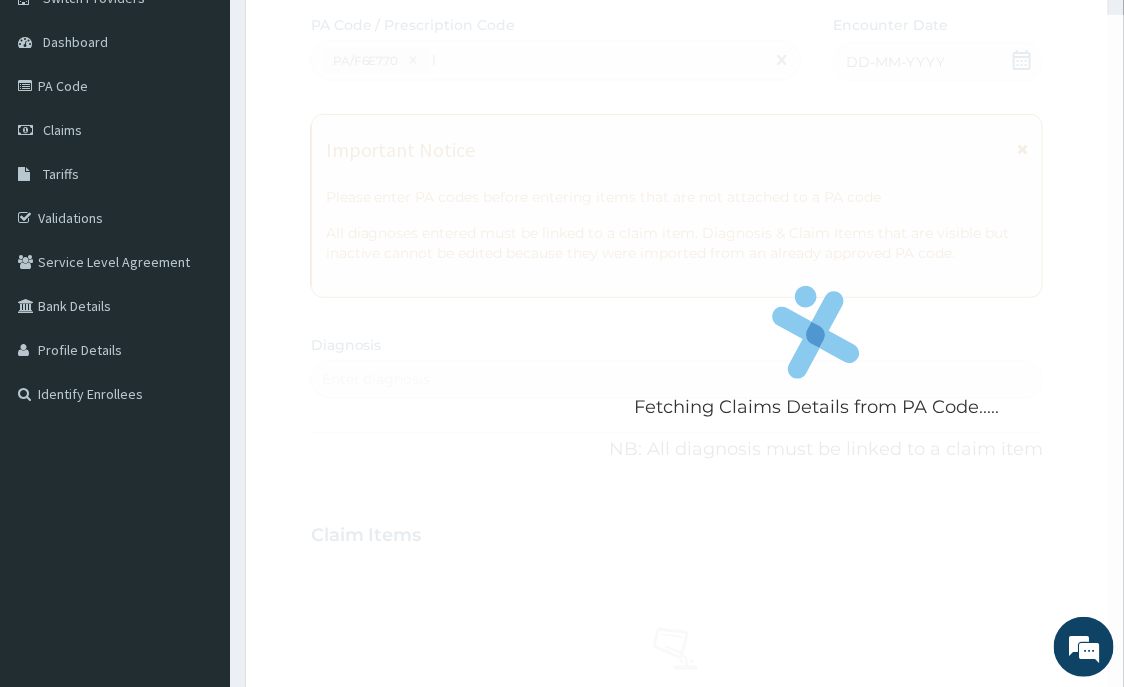 type 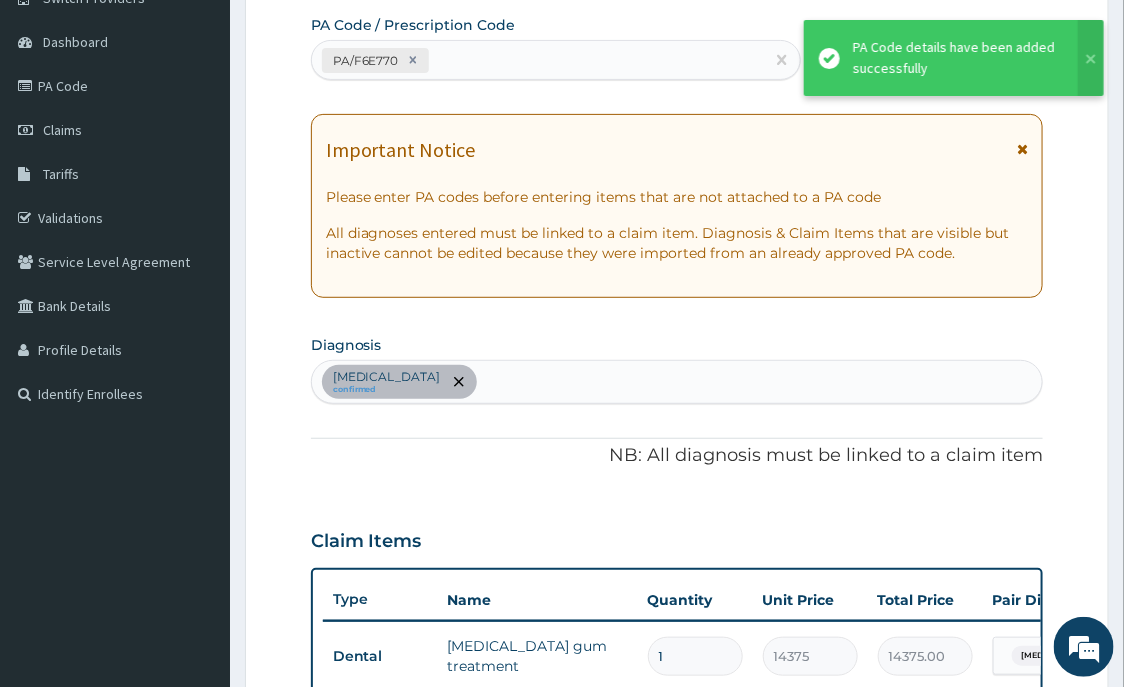 scroll, scrollTop: 694, scrollLeft: 0, axis: vertical 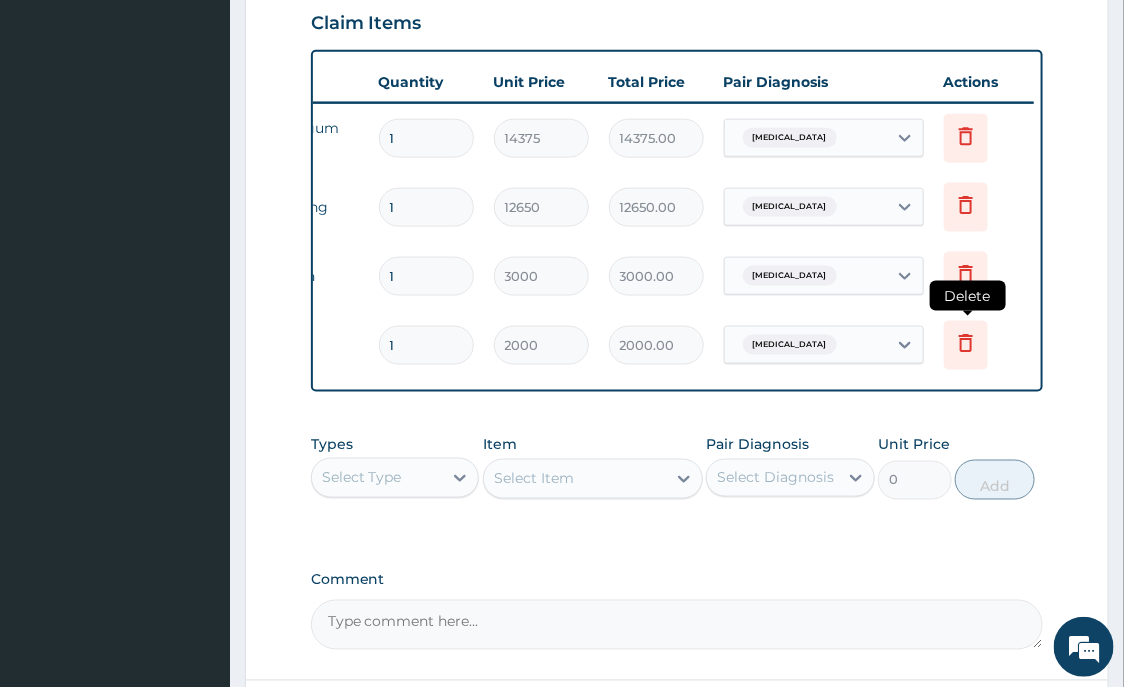 click at bounding box center (966, 345) 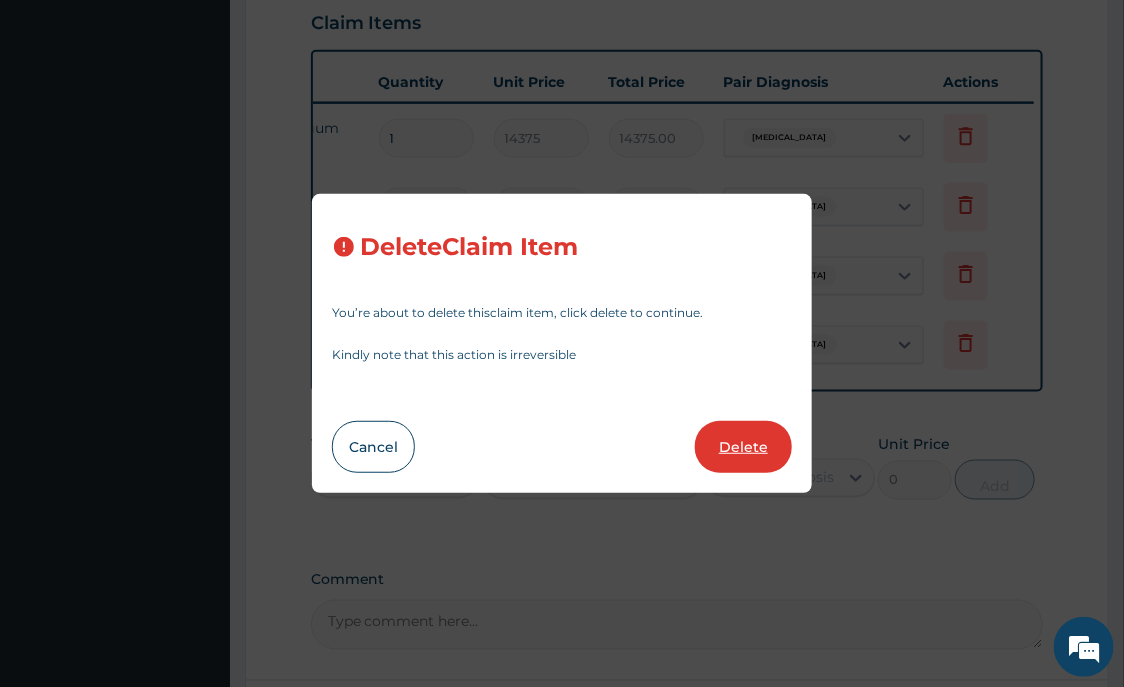 click on "Delete" at bounding box center [743, 447] 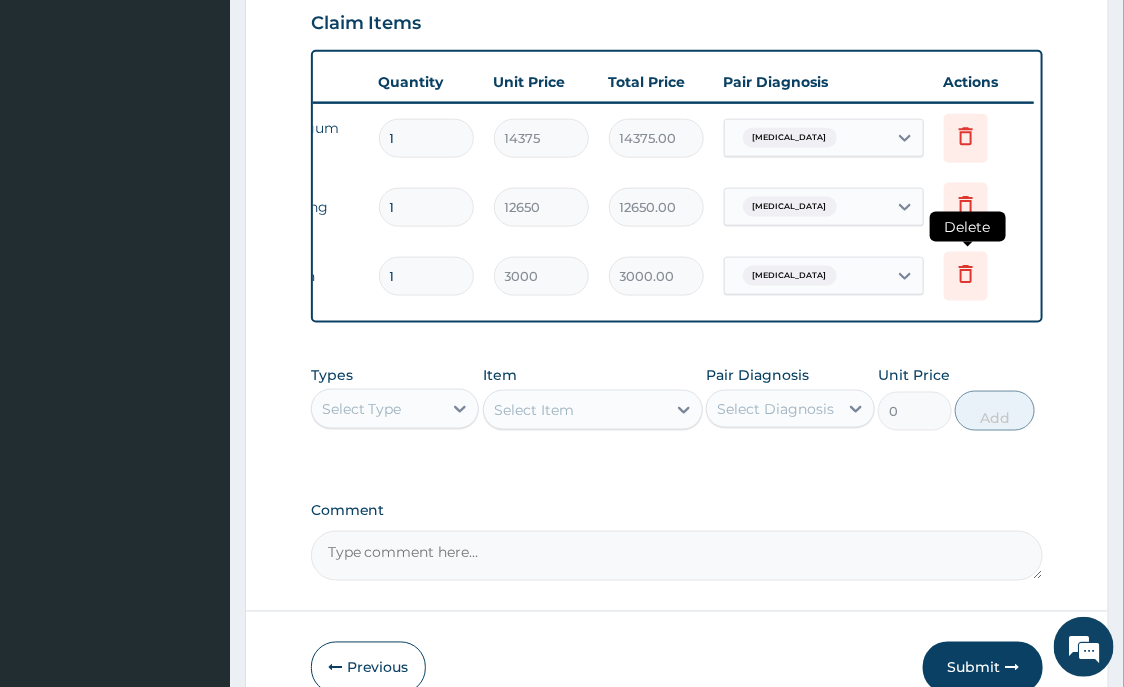 click 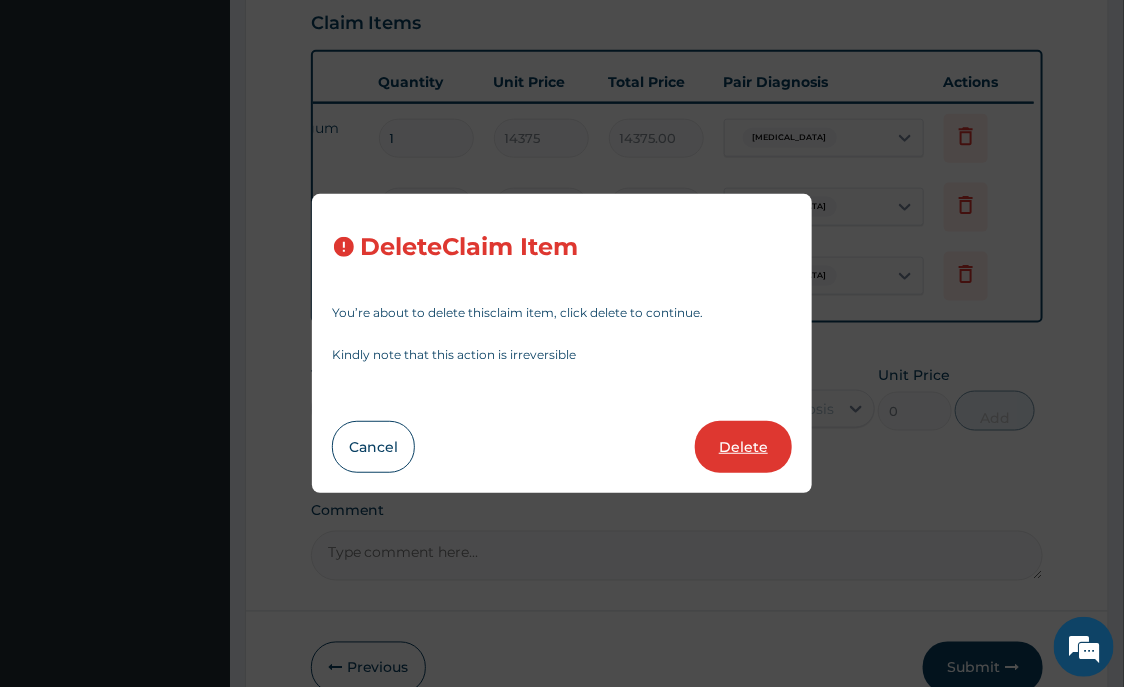 click on "Delete" at bounding box center (743, 447) 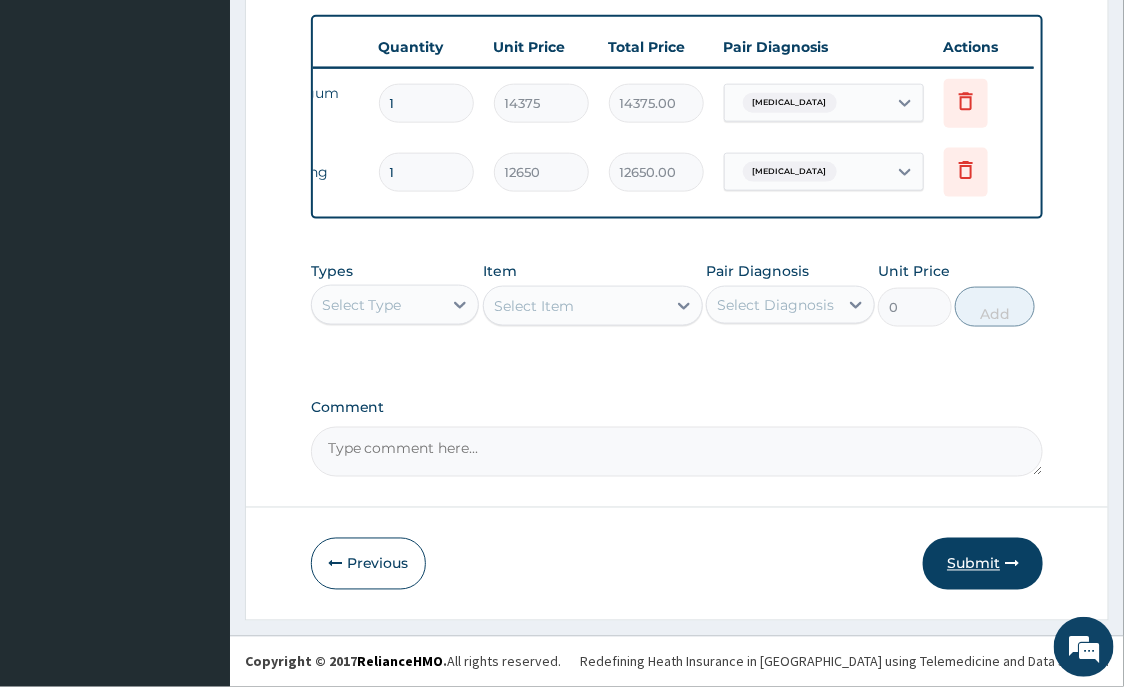 click on "Submit" at bounding box center [983, 564] 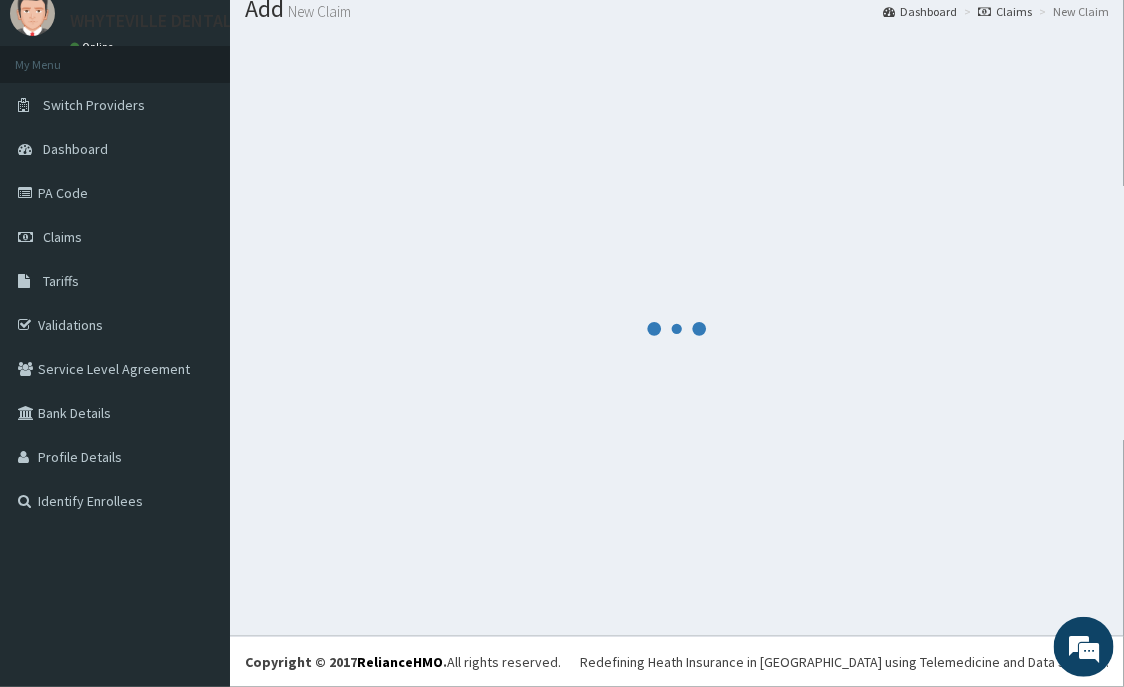 scroll, scrollTop: 69, scrollLeft: 0, axis: vertical 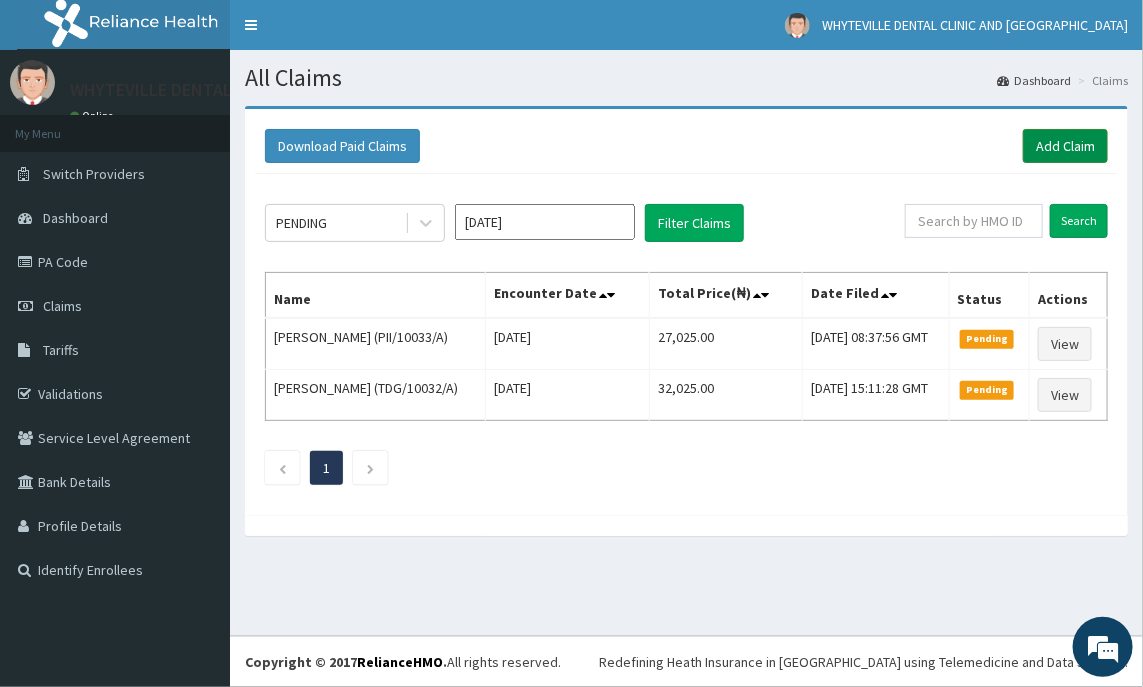 click on "Add Claim" at bounding box center (1065, 146) 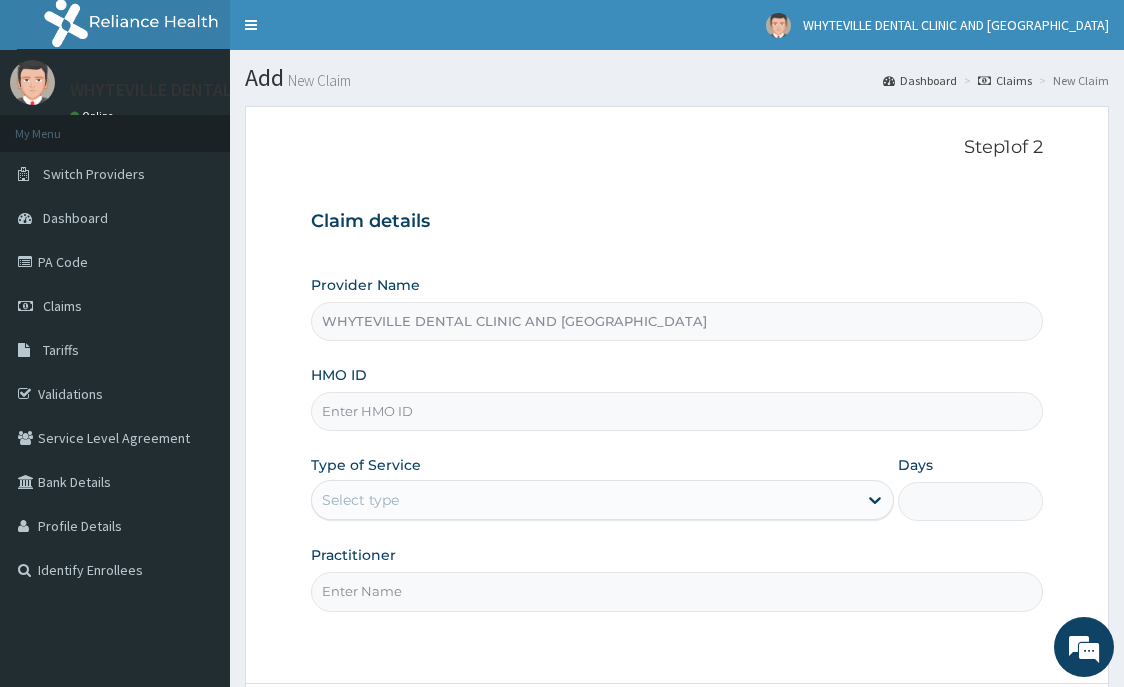 scroll, scrollTop: 0, scrollLeft: 0, axis: both 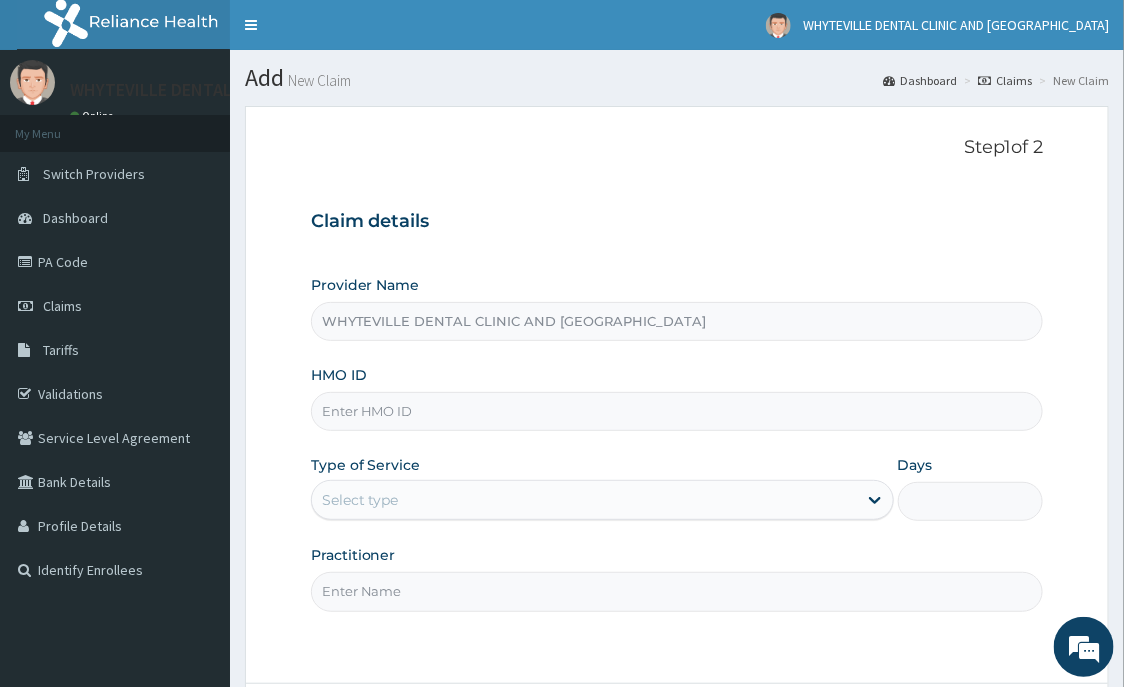 click on "HMO ID" at bounding box center (677, 411) 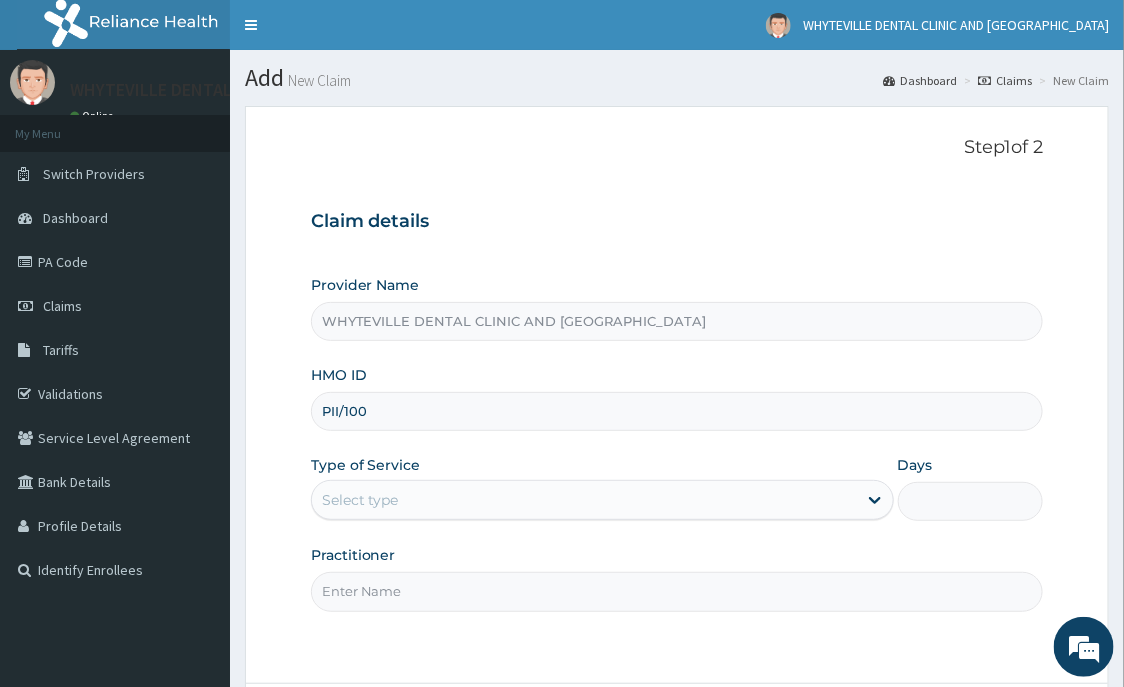scroll, scrollTop: 0, scrollLeft: 0, axis: both 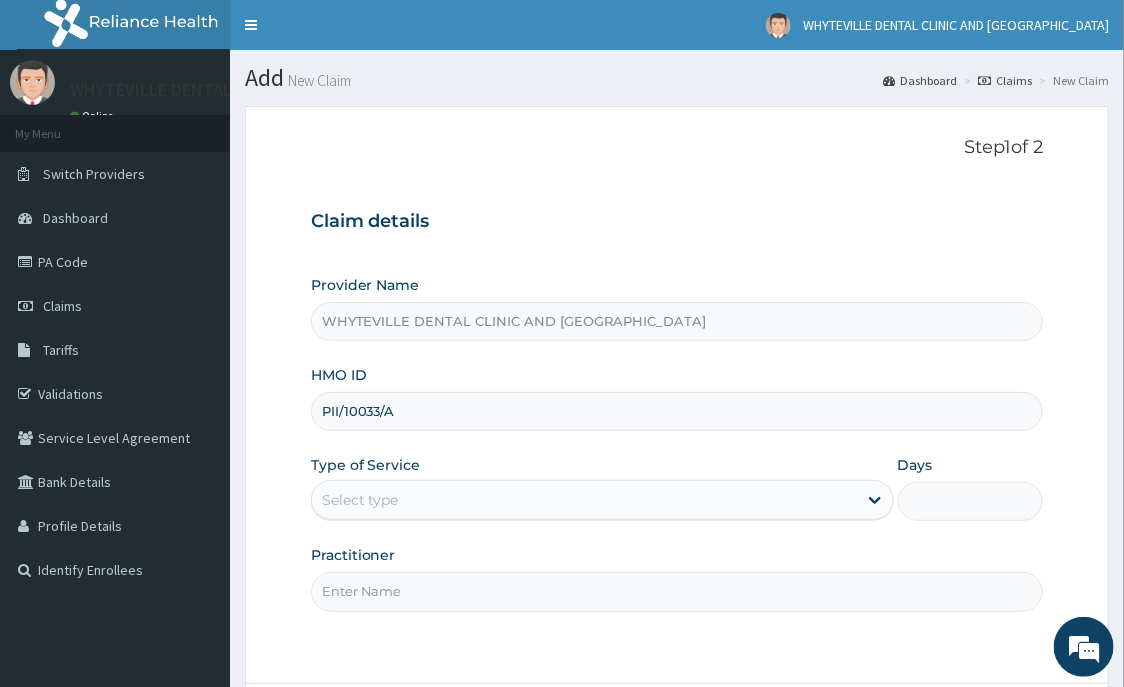 type on "PII/10033/A" 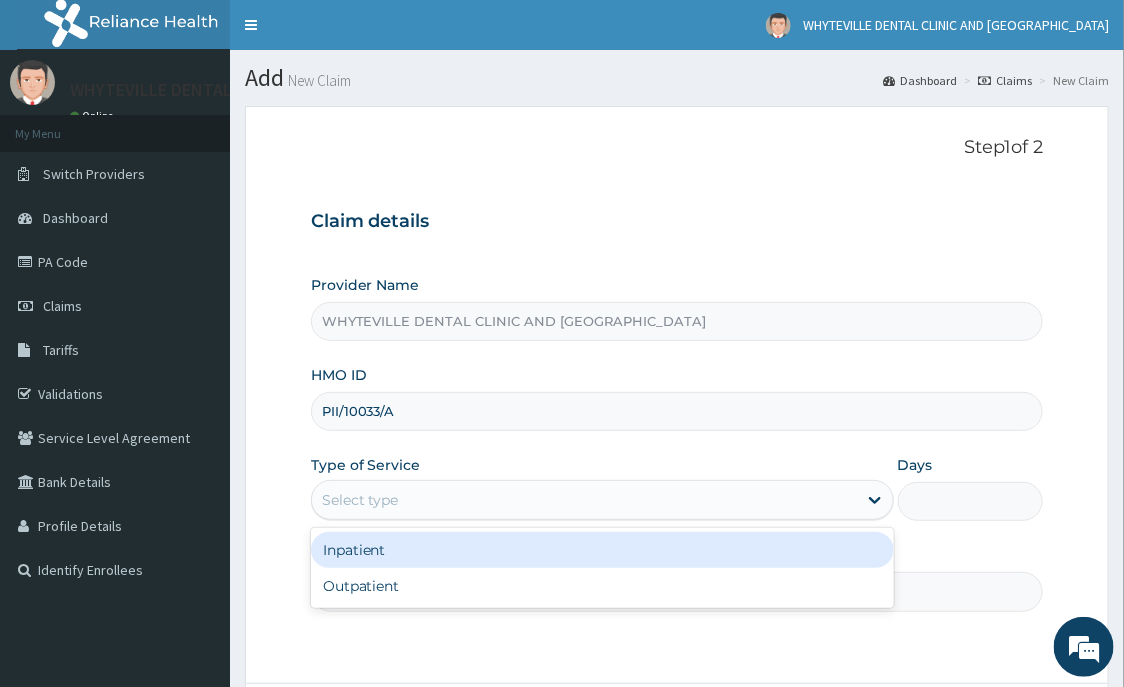 click on "Select type" at bounding box center [584, 500] 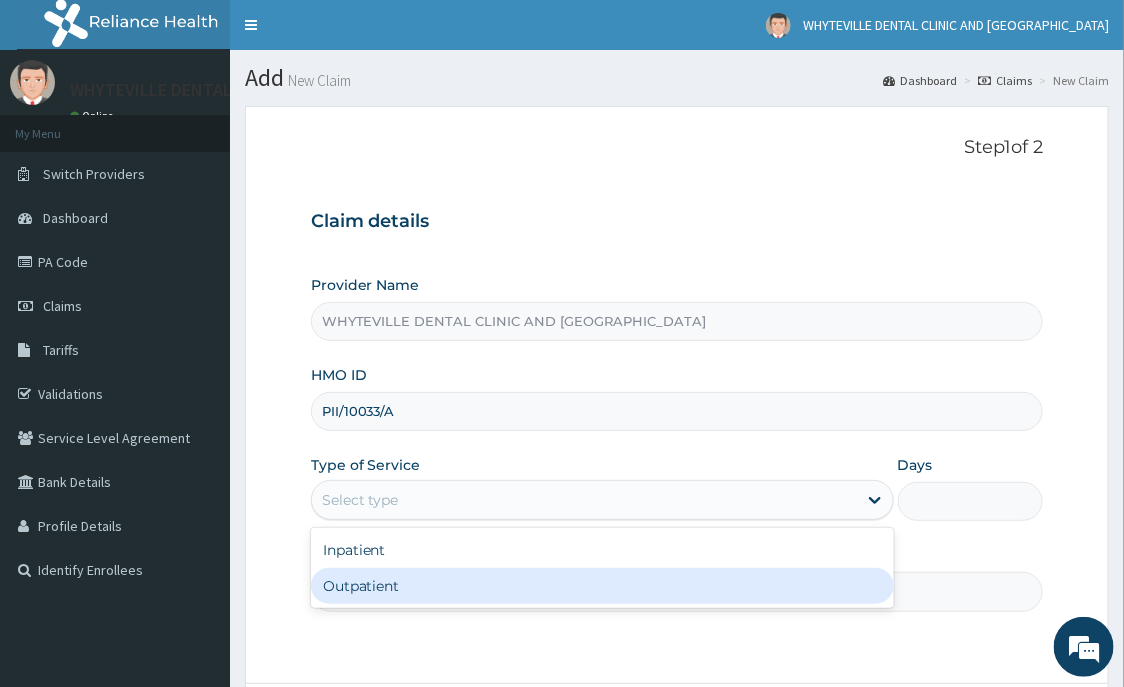 click on "Outpatient" at bounding box center (602, 586) 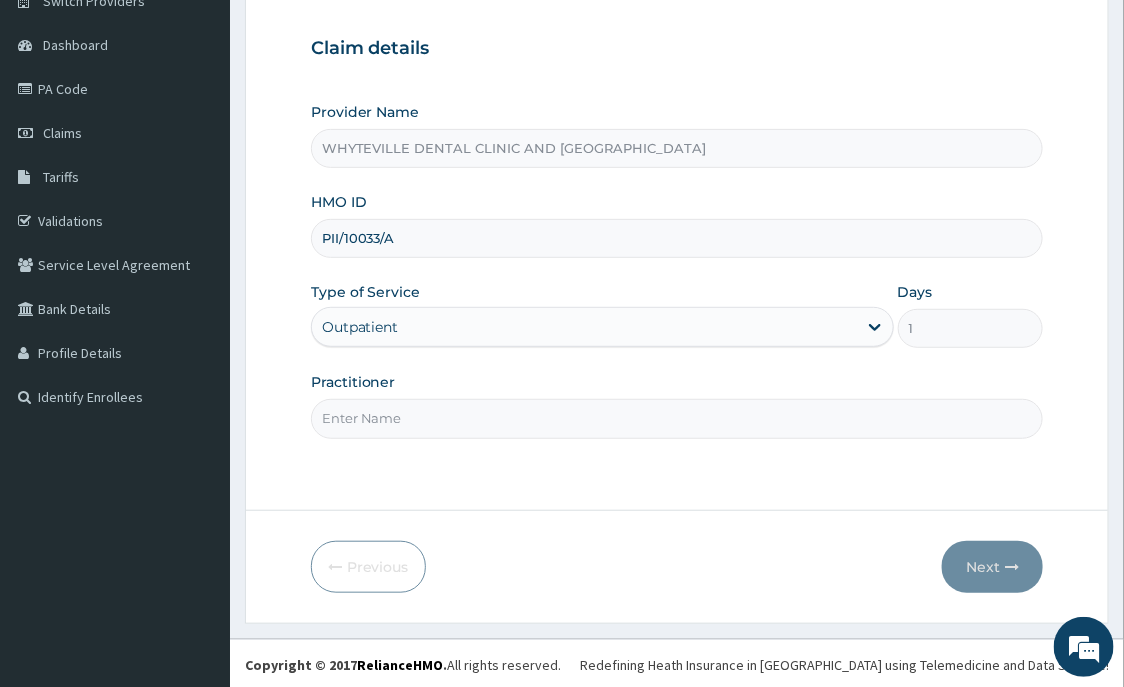 scroll, scrollTop: 176, scrollLeft: 0, axis: vertical 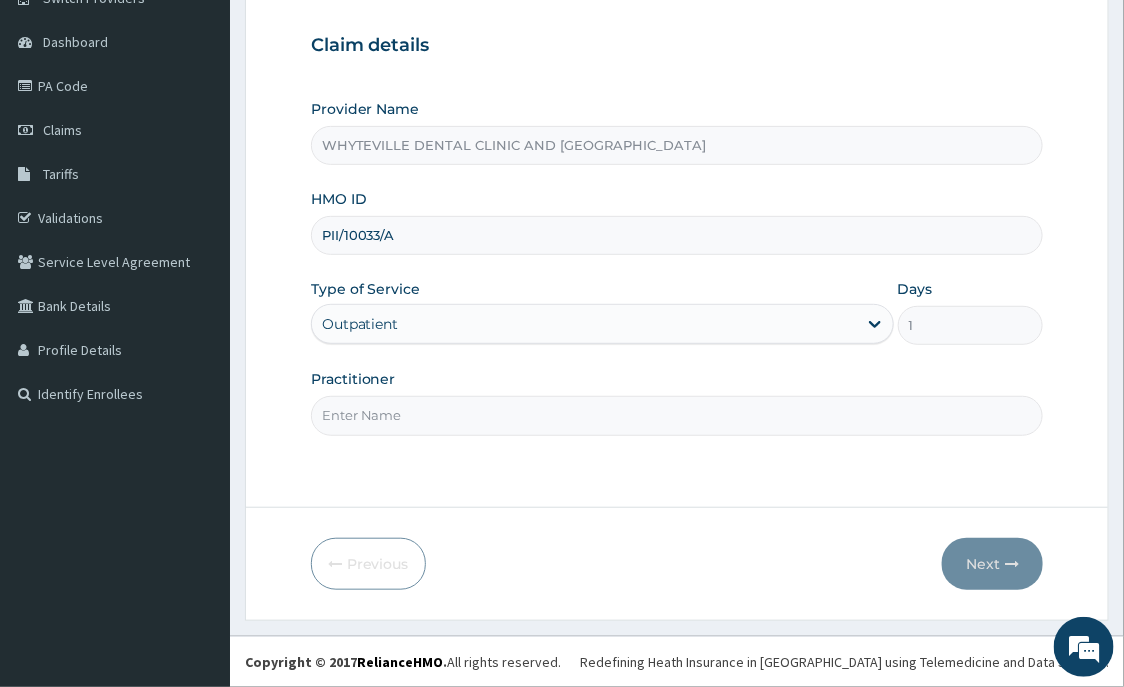 click on "Practitioner" at bounding box center (677, 415) 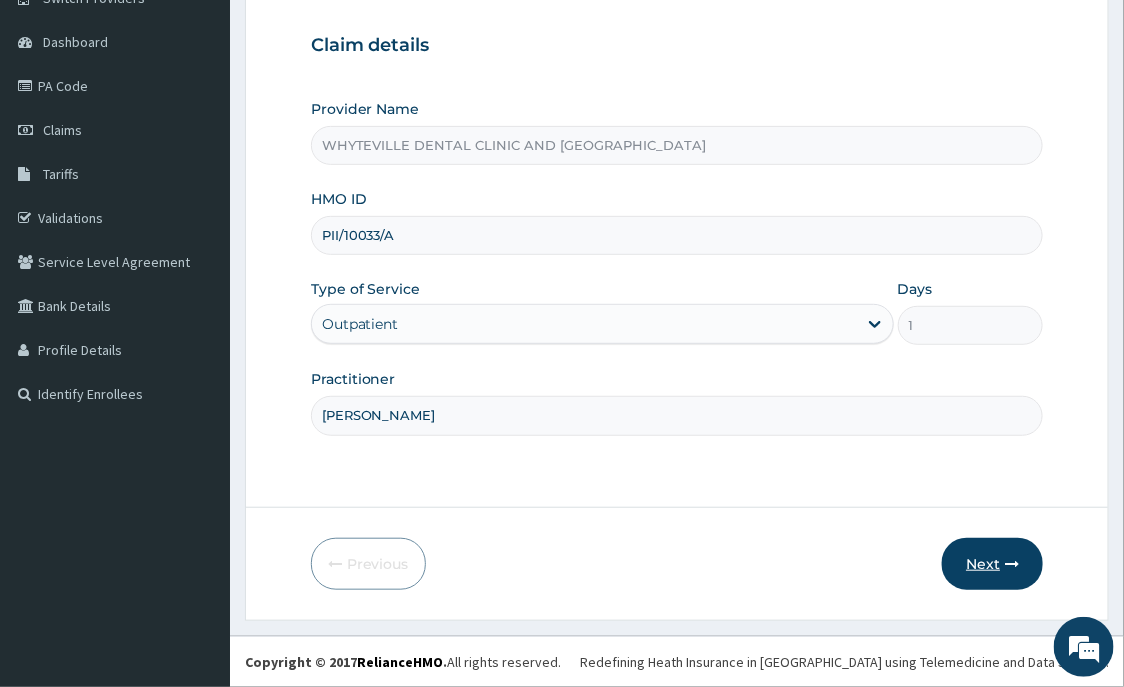 type on "OJO WILSON" 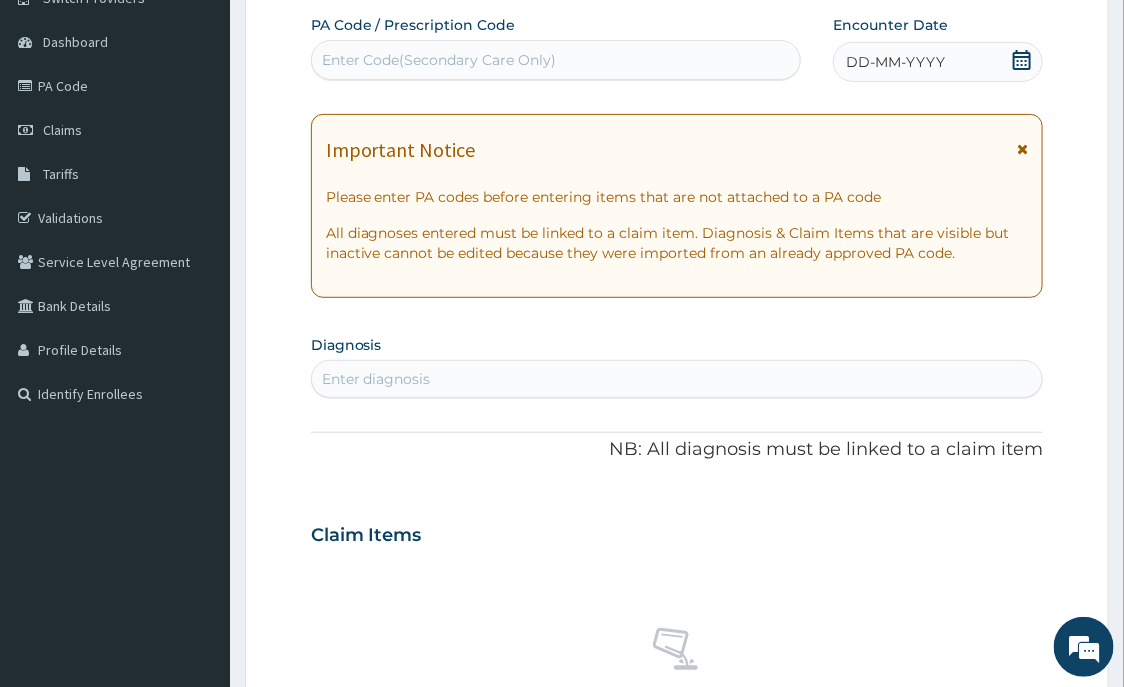 click on "Enter Code(Secondary Care Only)" at bounding box center [556, 60] 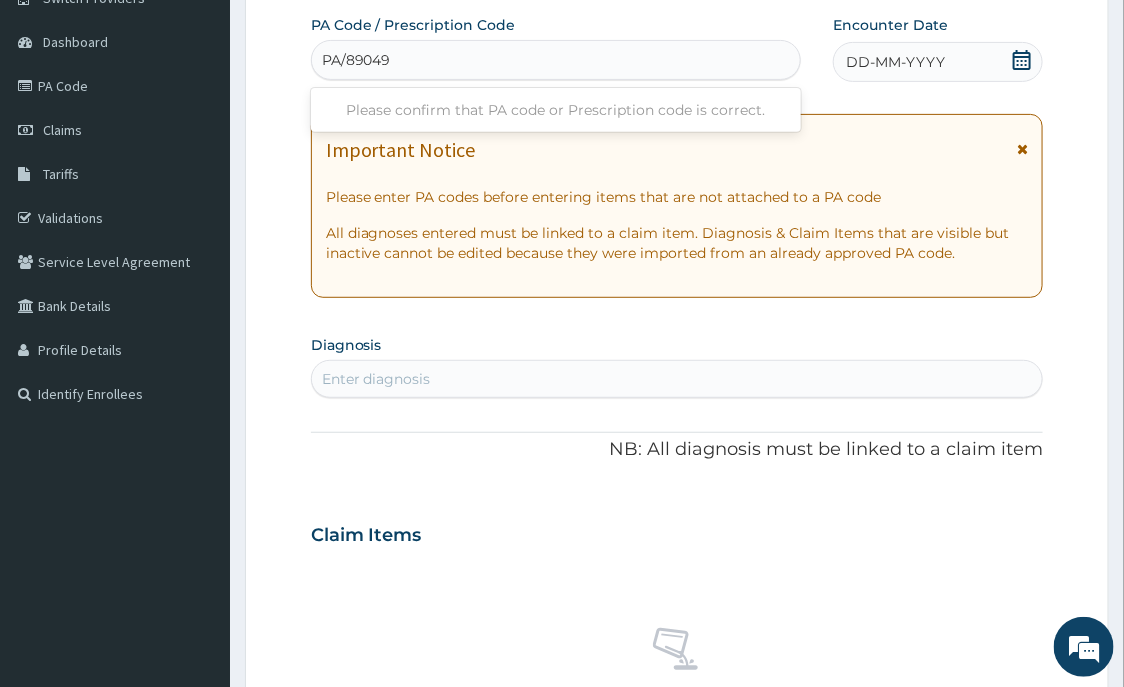 type on "PA/890493" 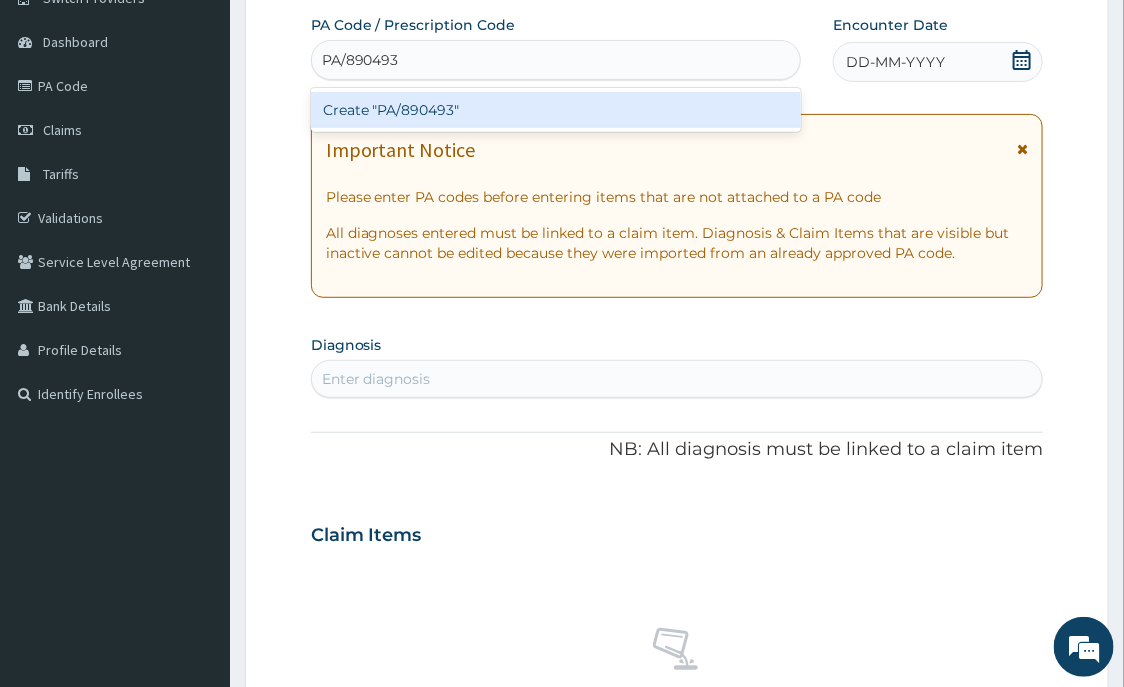 click on "Create "PA/890493"" at bounding box center [556, 110] 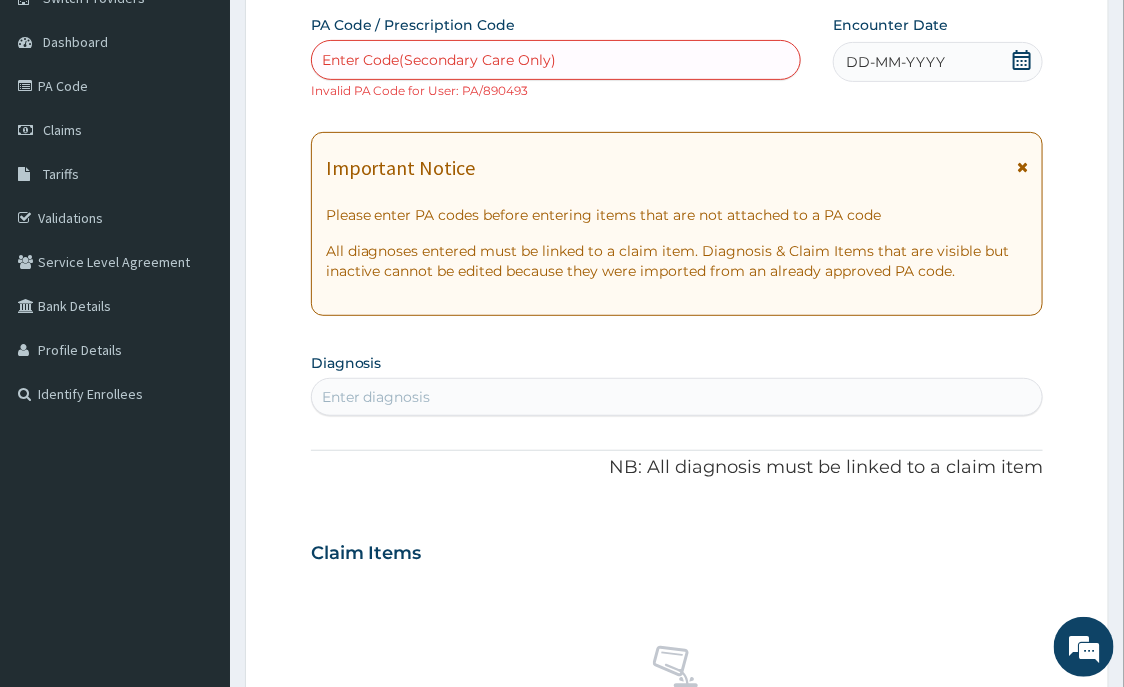 click on "Enter Code(Secondary Care Only)" at bounding box center [439, 60] 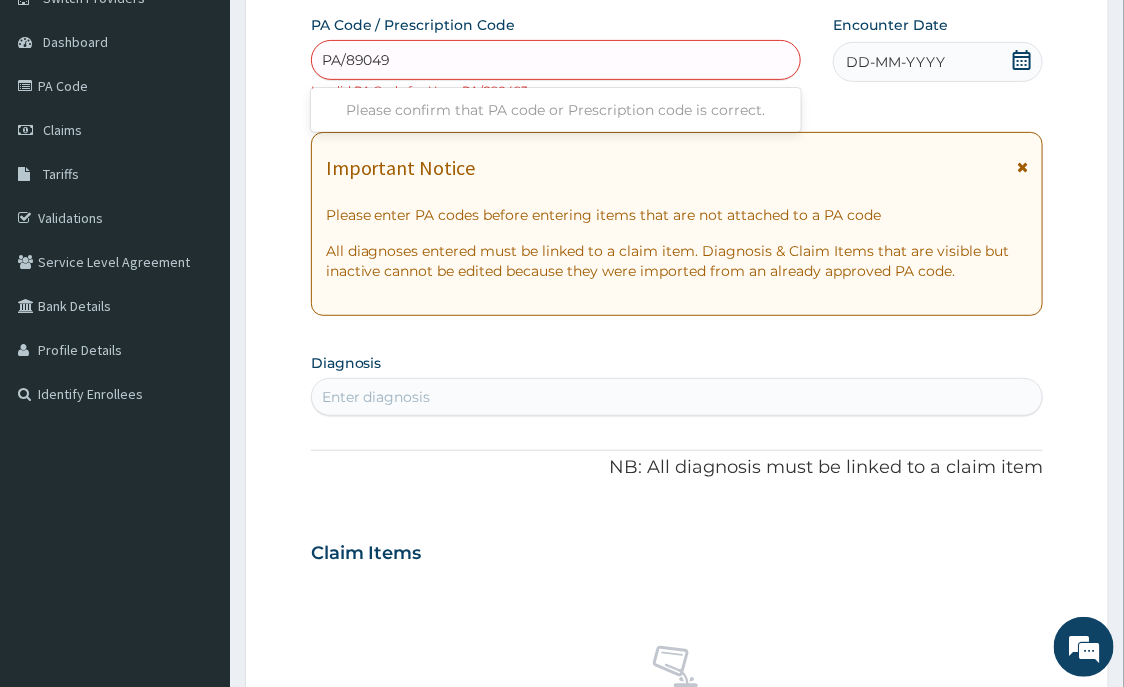 type on "PA/890493" 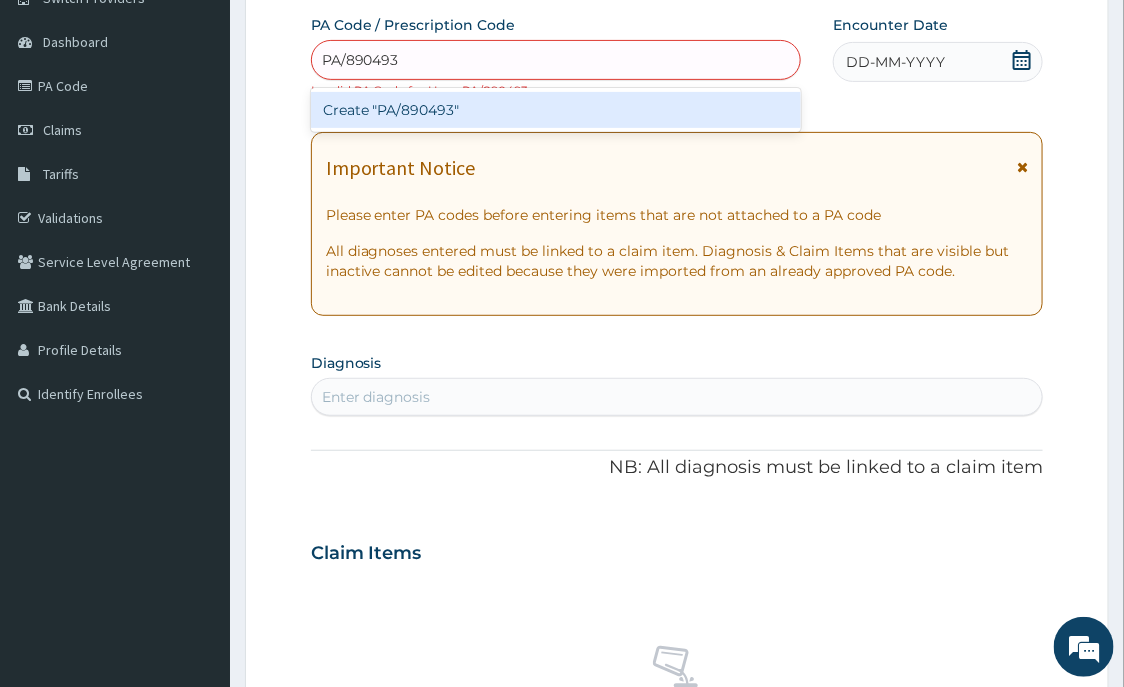 click on "Create "PA/890493"" at bounding box center [556, 110] 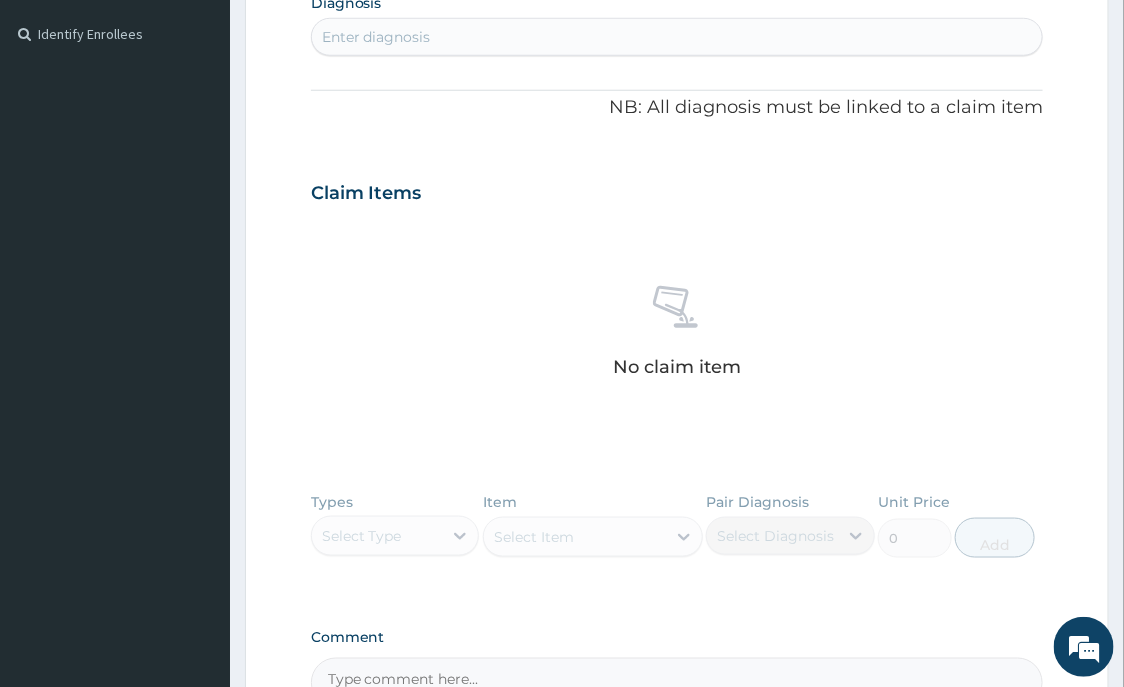 scroll, scrollTop: 768, scrollLeft: 0, axis: vertical 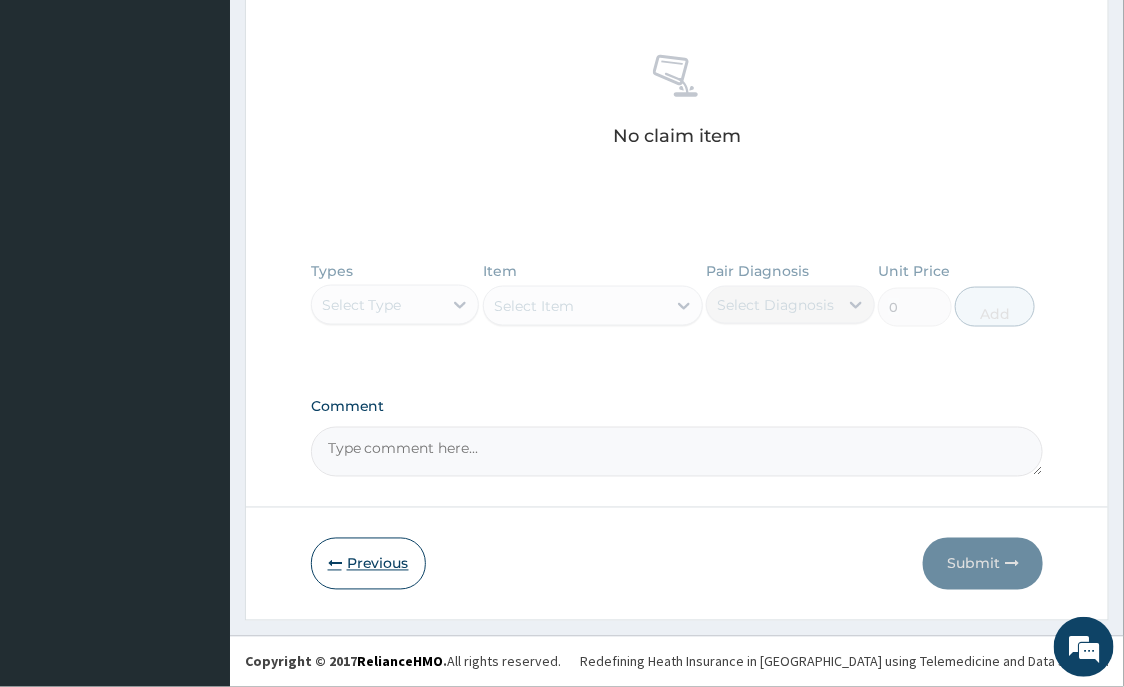click on "Previous" at bounding box center [368, 564] 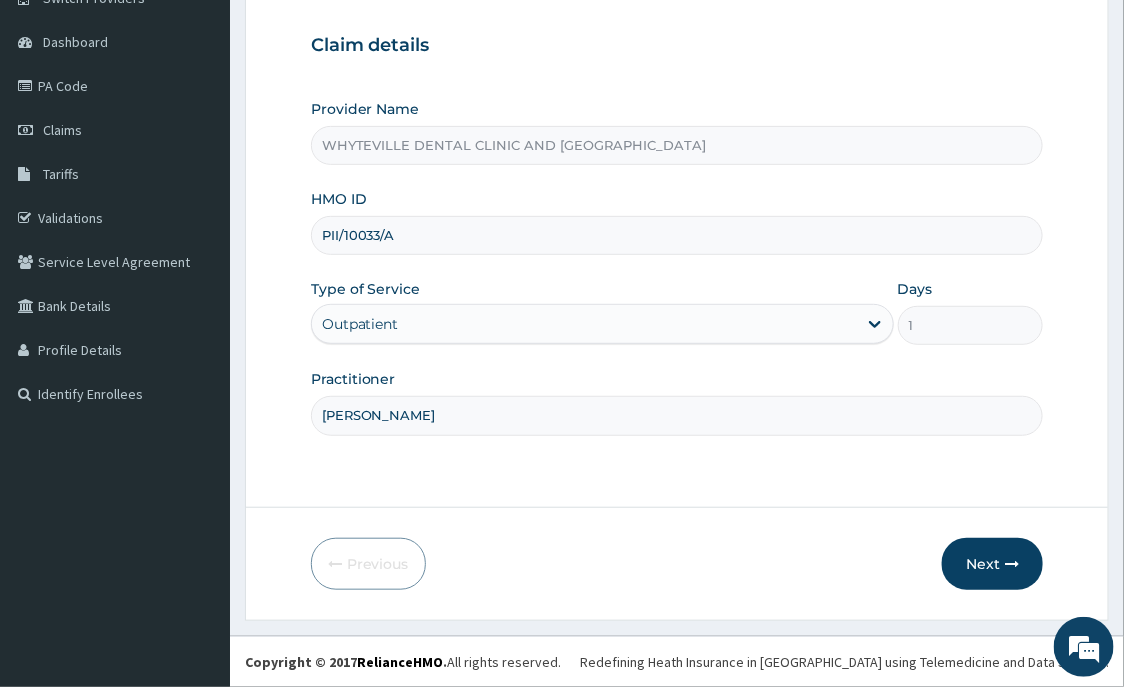 click on "PII/10033/A" at bounding box center (677, 235) 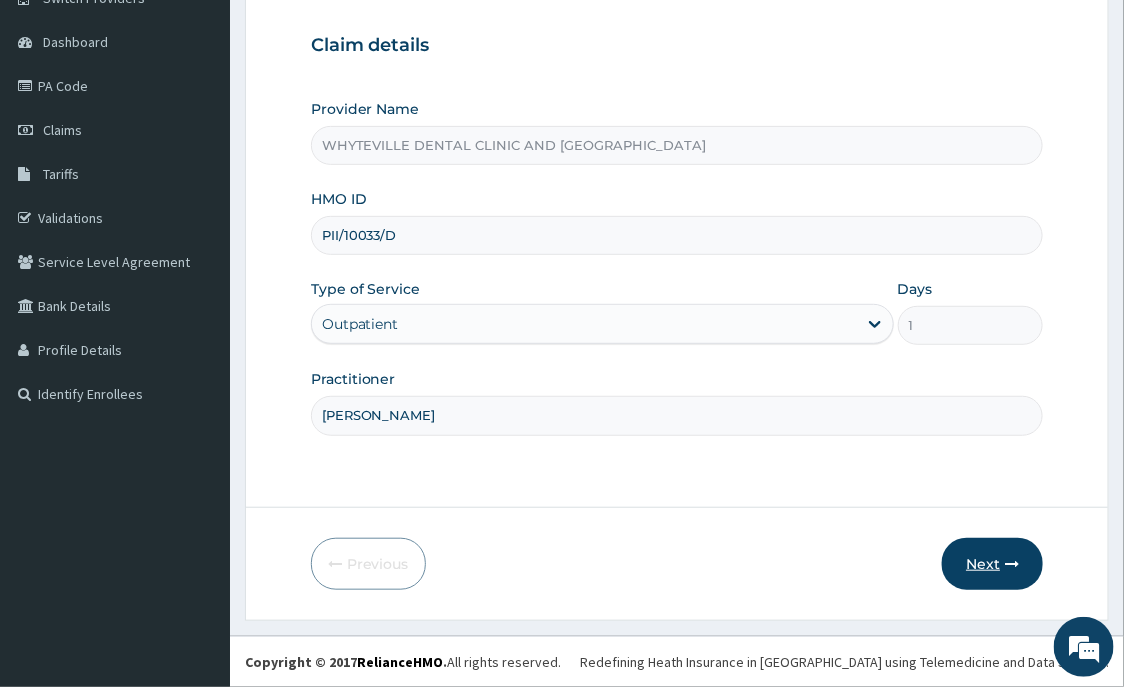 type on "PII/10033/D" 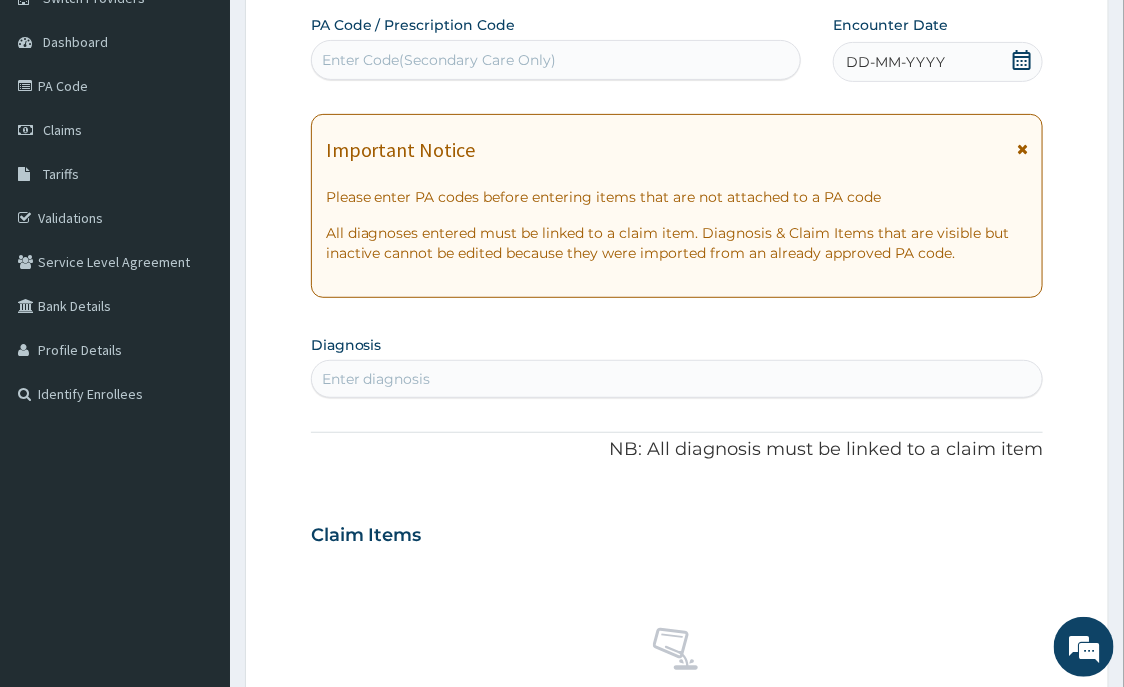 click on "Enter Code(Secondary Care Only)" at bounding box center (439, 60) 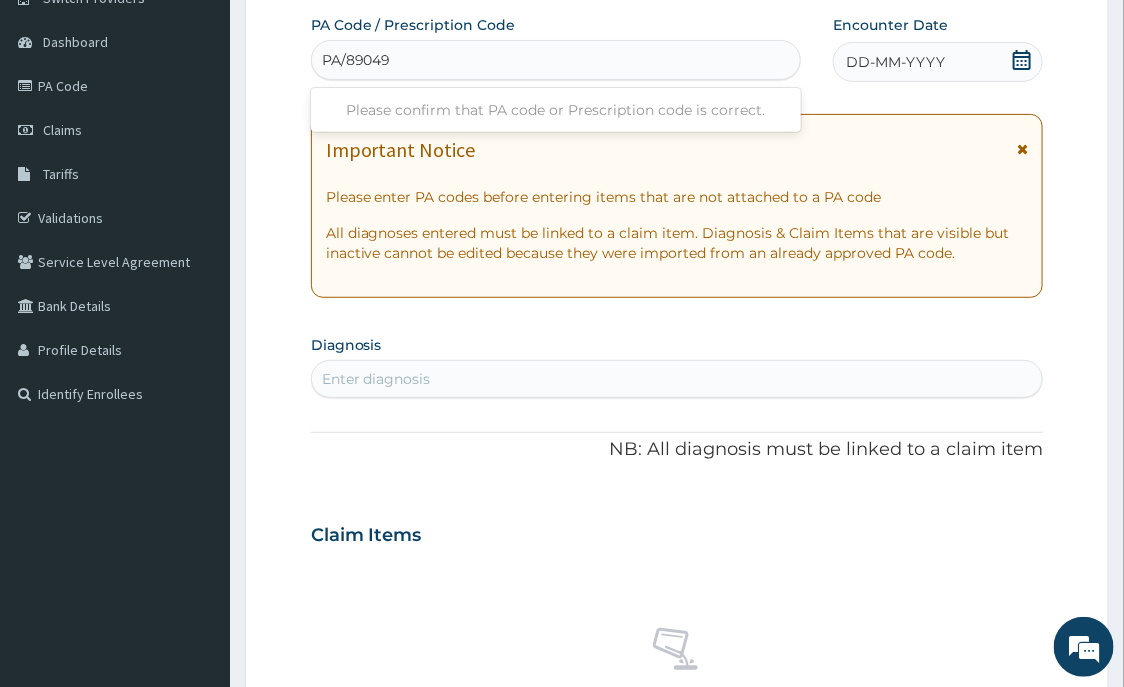 type on "PA/890493" 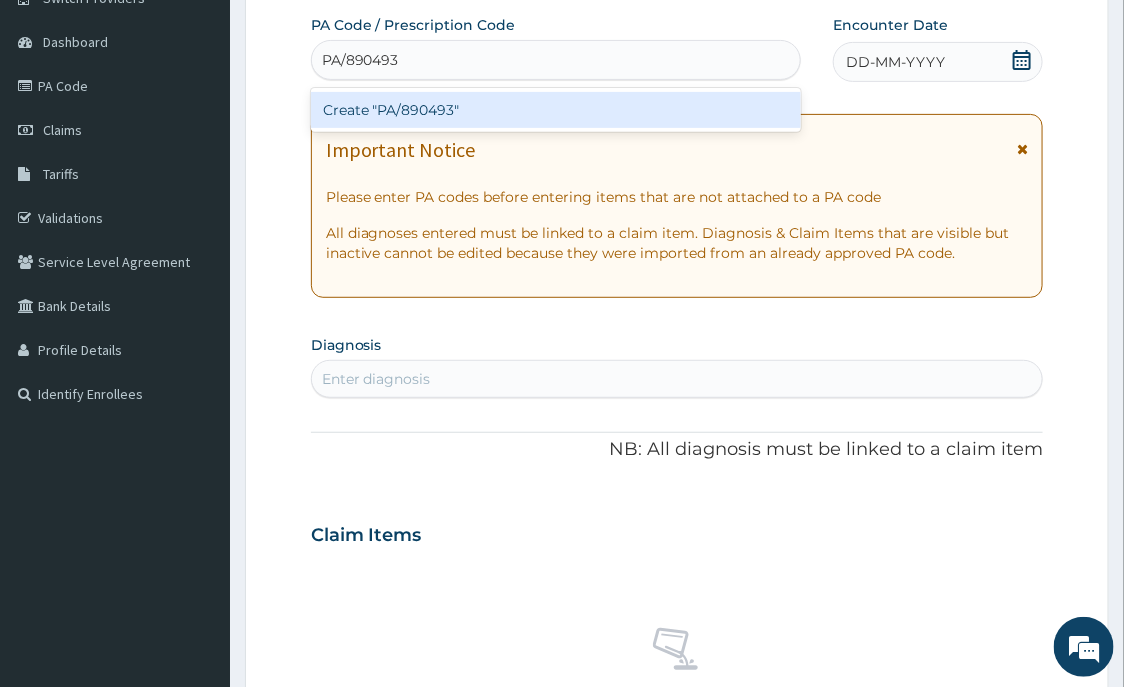 click on "Create "PA/890493"" at bounding box center (556, 110) 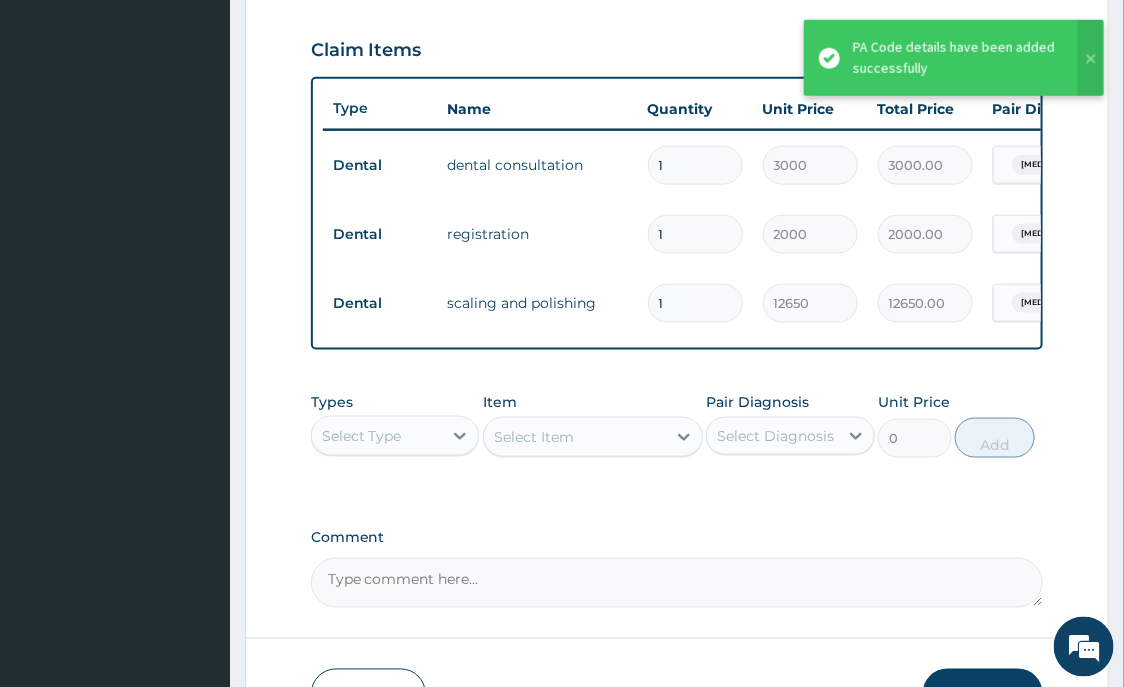 scroll, scrollTop: 732, scrollLeft: 0, axis: vertical 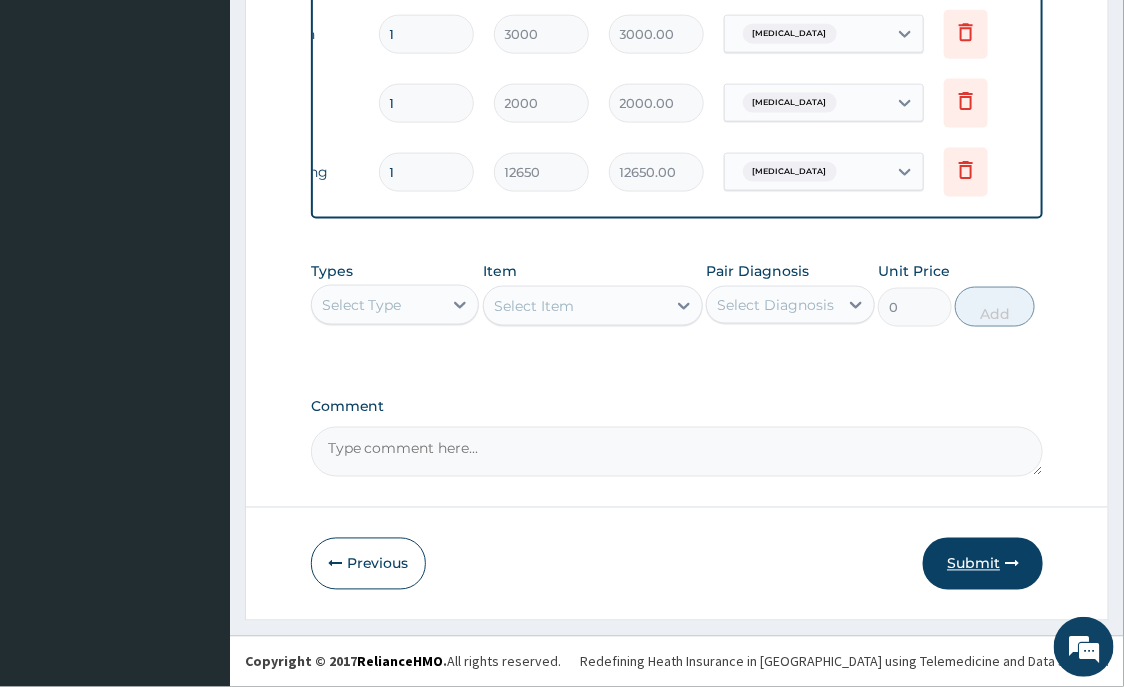 click on "Submit" at bounding box center (983, 564) 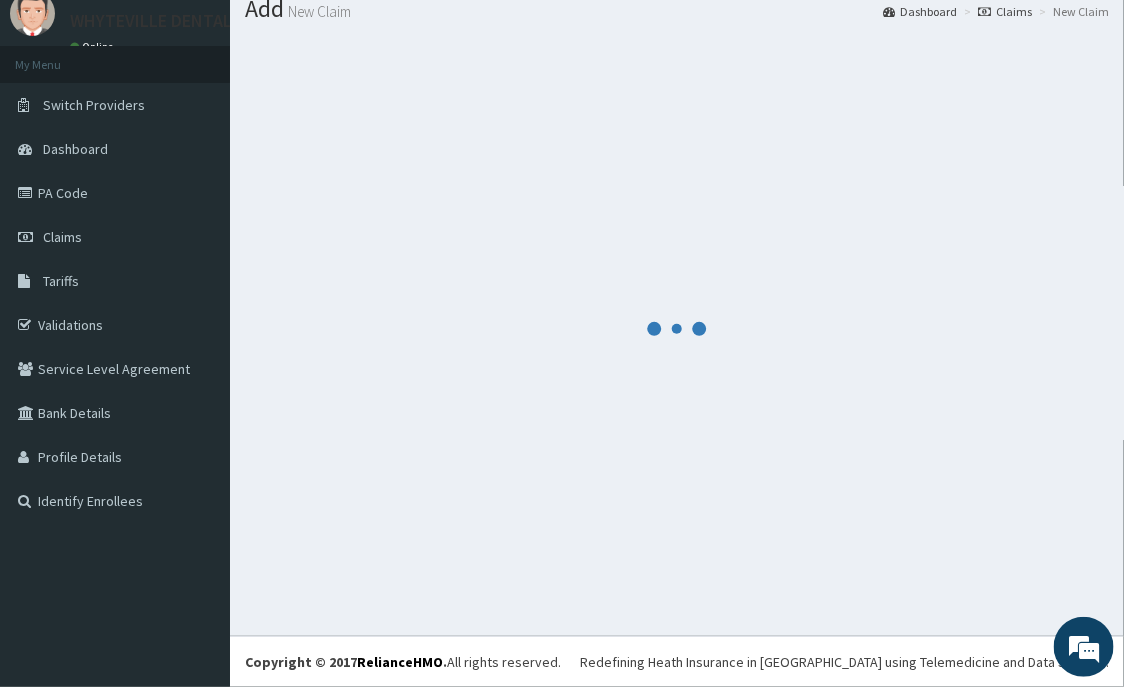 scroll, scrollTop: 69, scrollLeft: 0, axis: vertical 